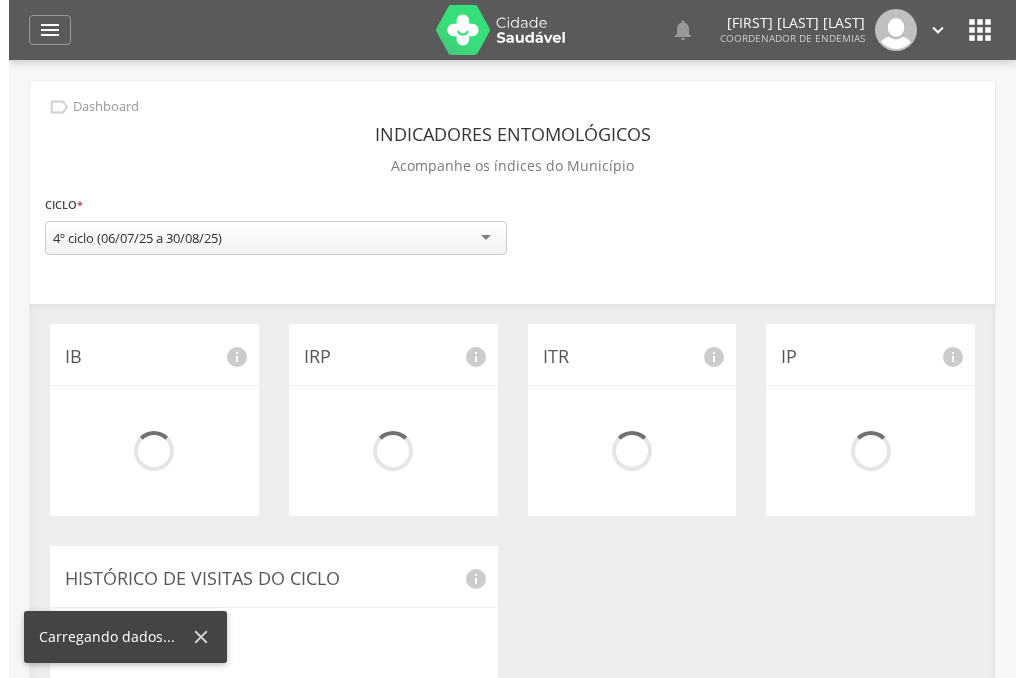 scroll, scrollTop: 0, scrollLeft: 0, axis: both 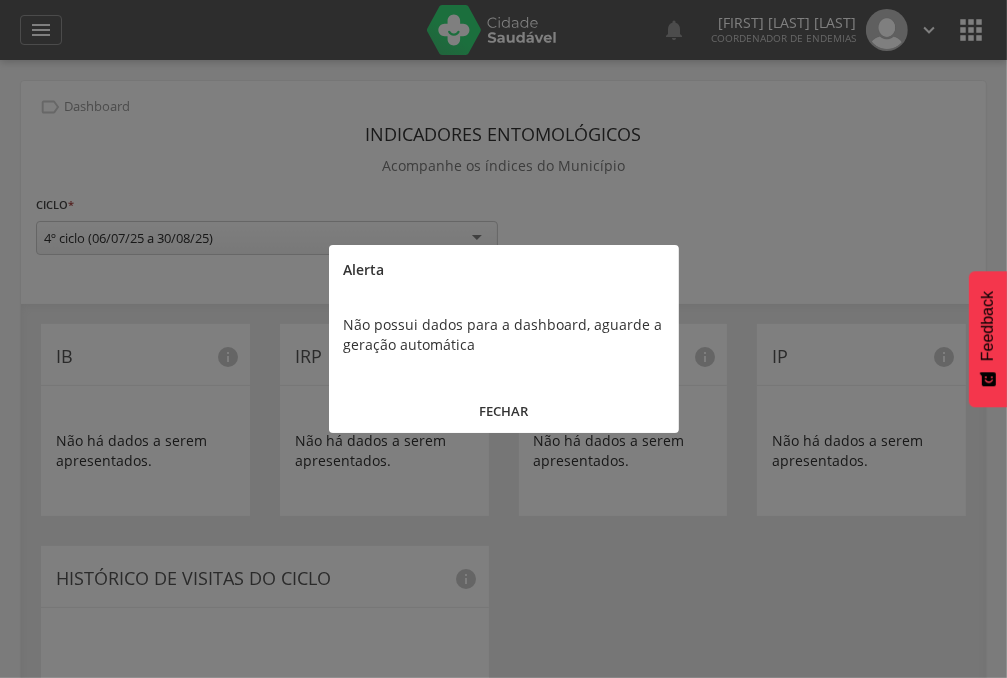click on "FECHAR" at bounding box center (504, 411) 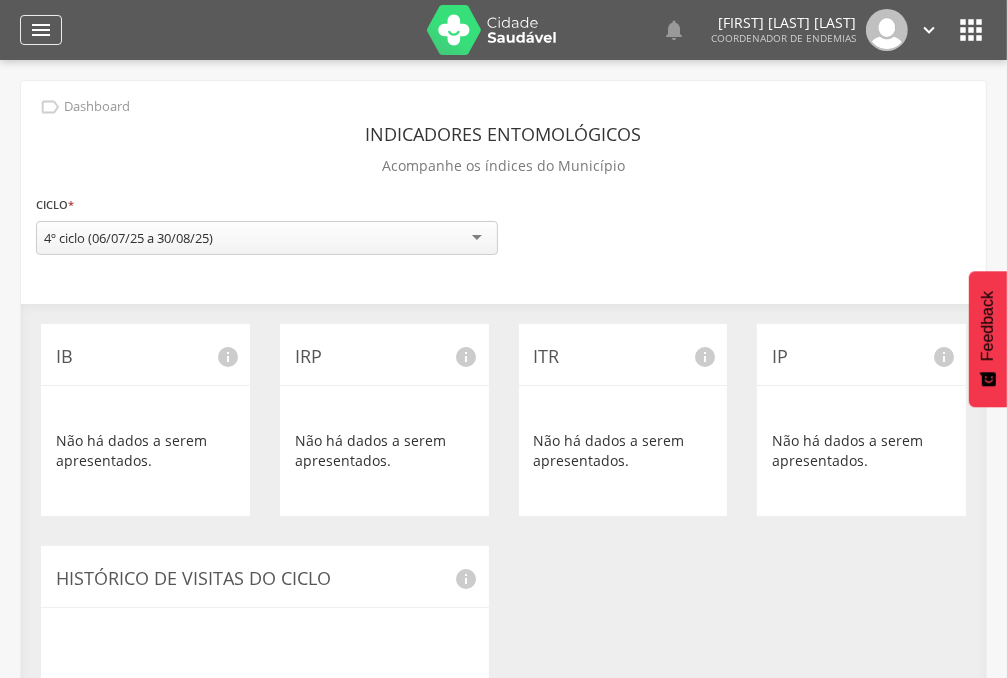 click on "" at bounding box center (41, 30) 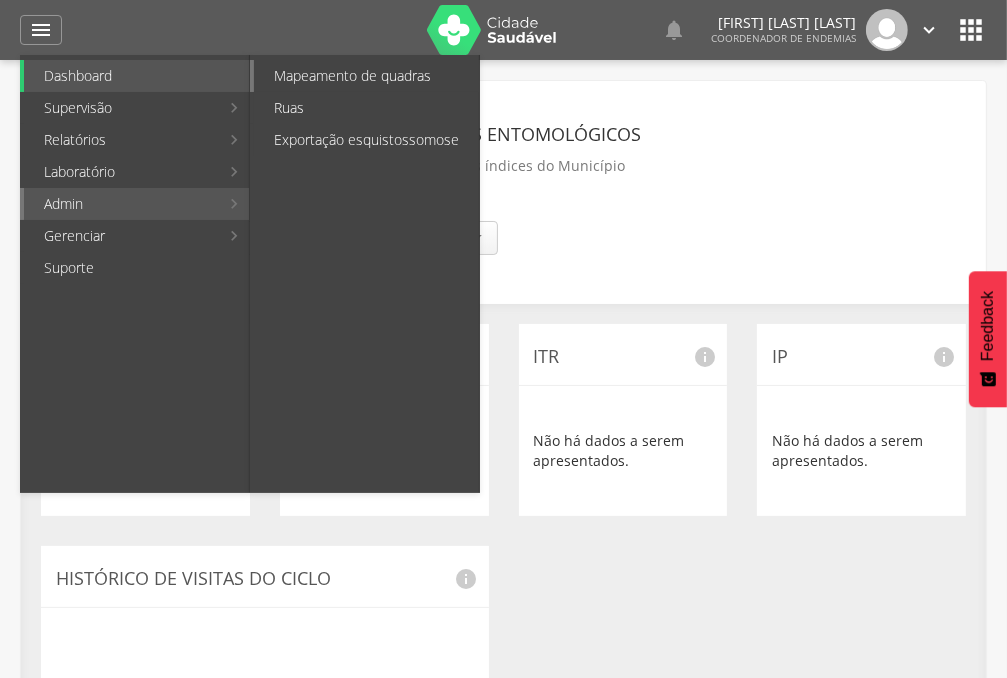 click on "Mapeamento de quadras" at bounding box center (366, 76) 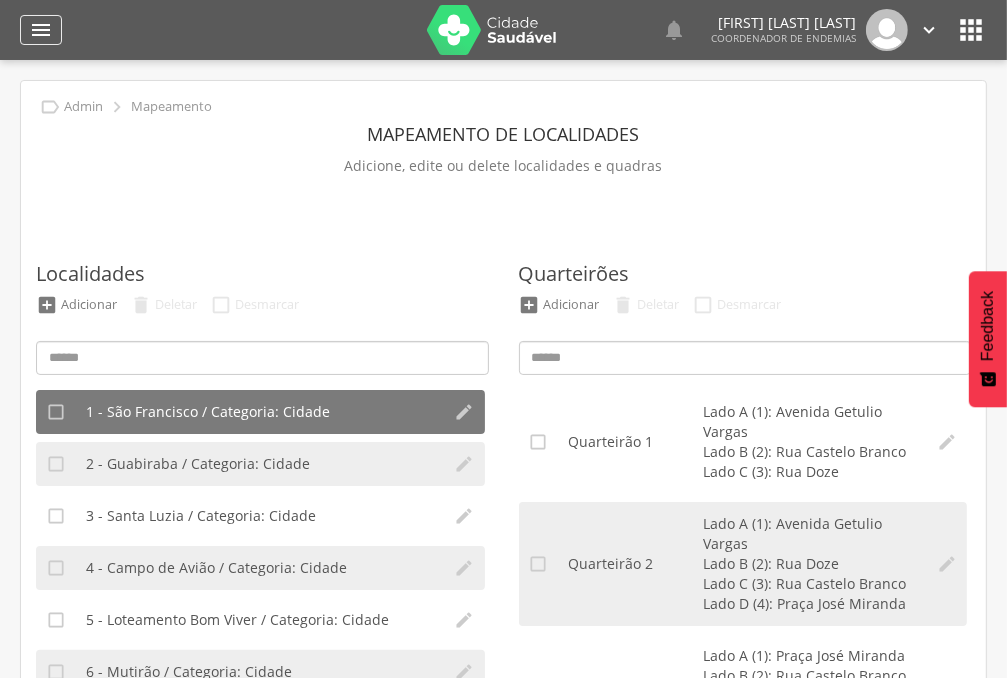 click on "" at bounding box center [41, 30] 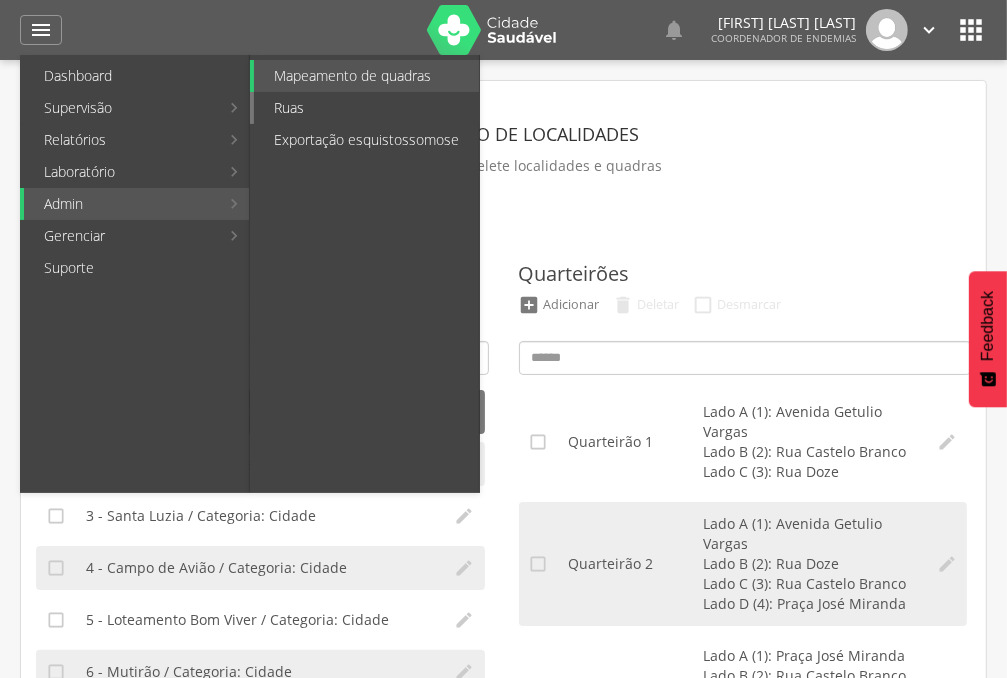 click on "Ruas" at bounding box center [366, 108] 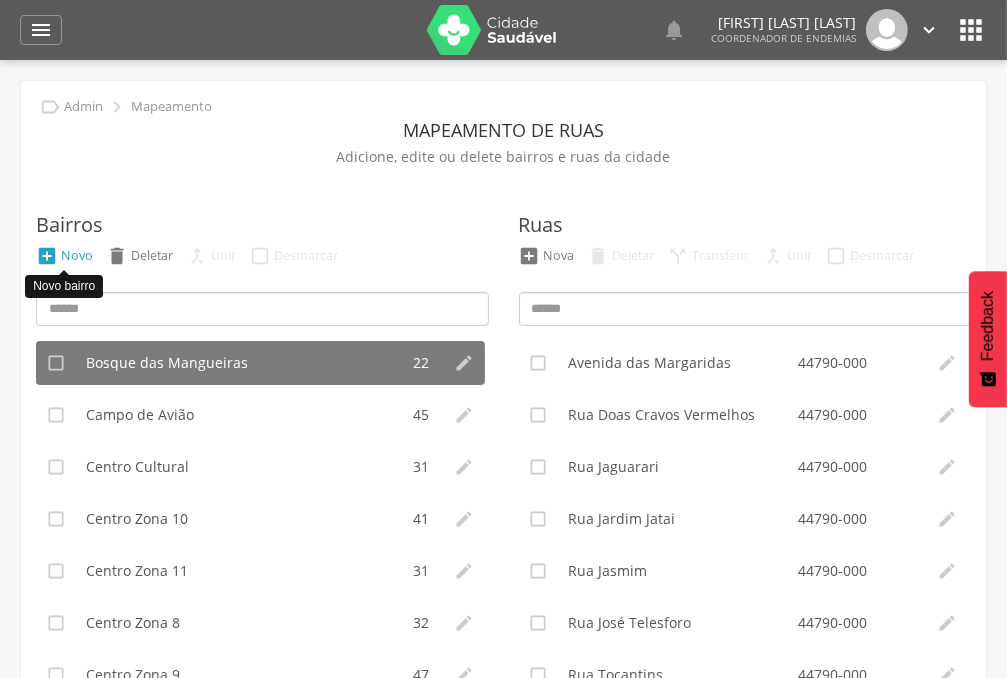 click on "" at bounding box center (47, 256) 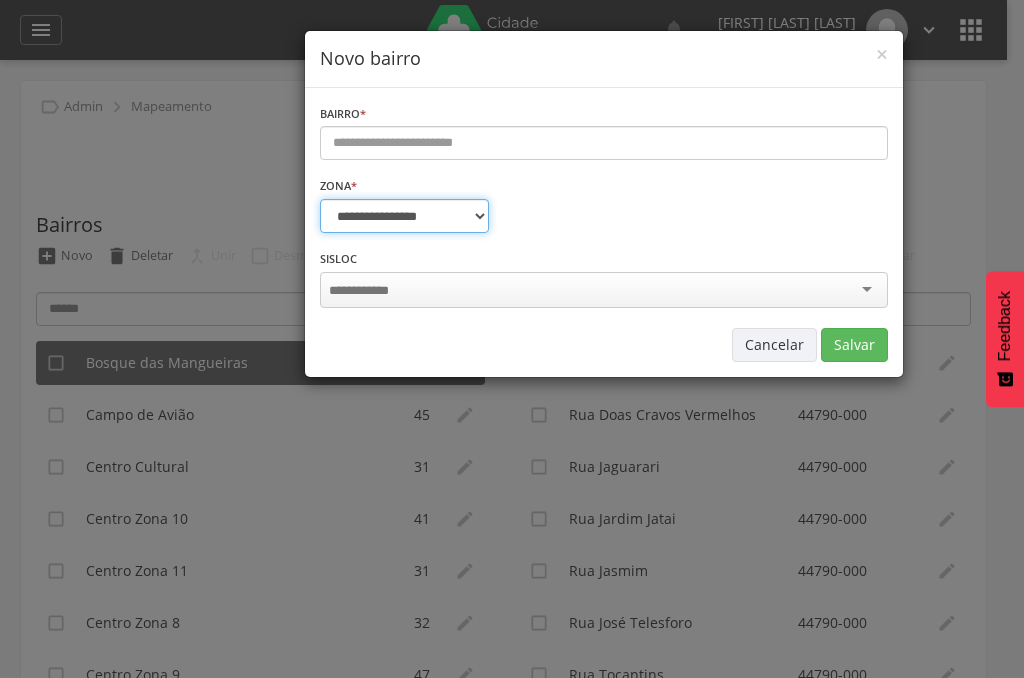 click on "**********" at bounding box center [404, 216] 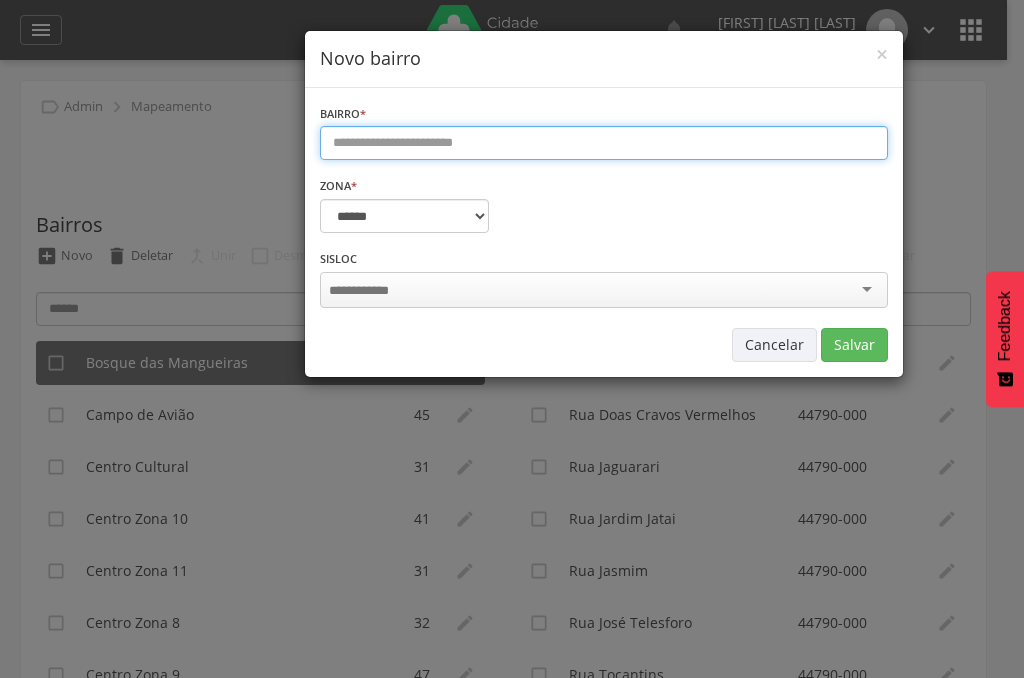 click at bounding box center [604, 143] 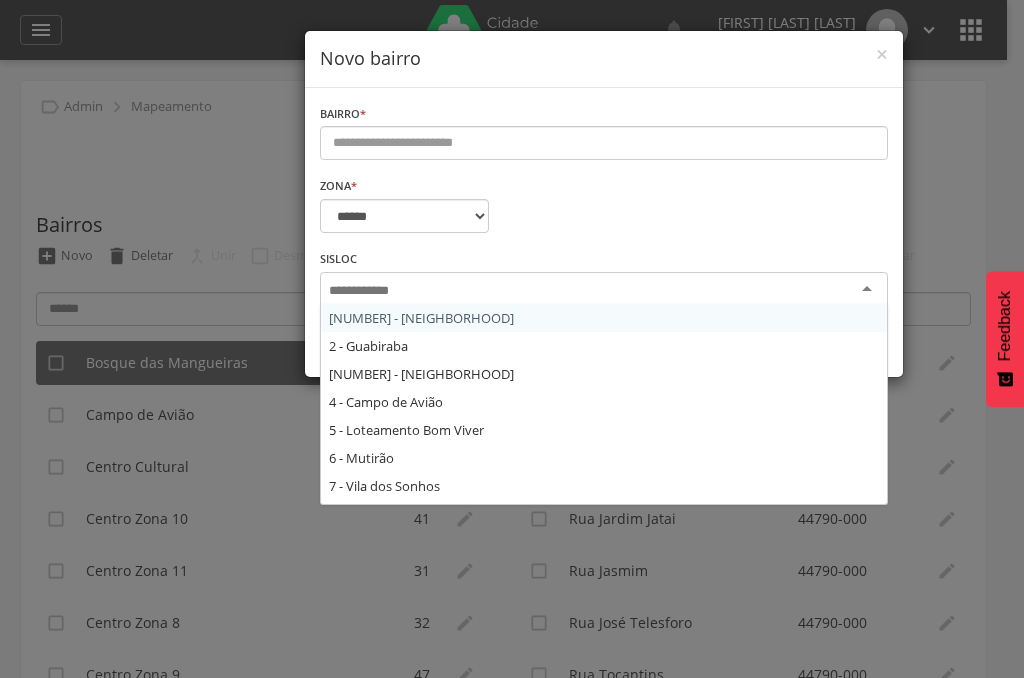 click at bounding box center (365, 291) 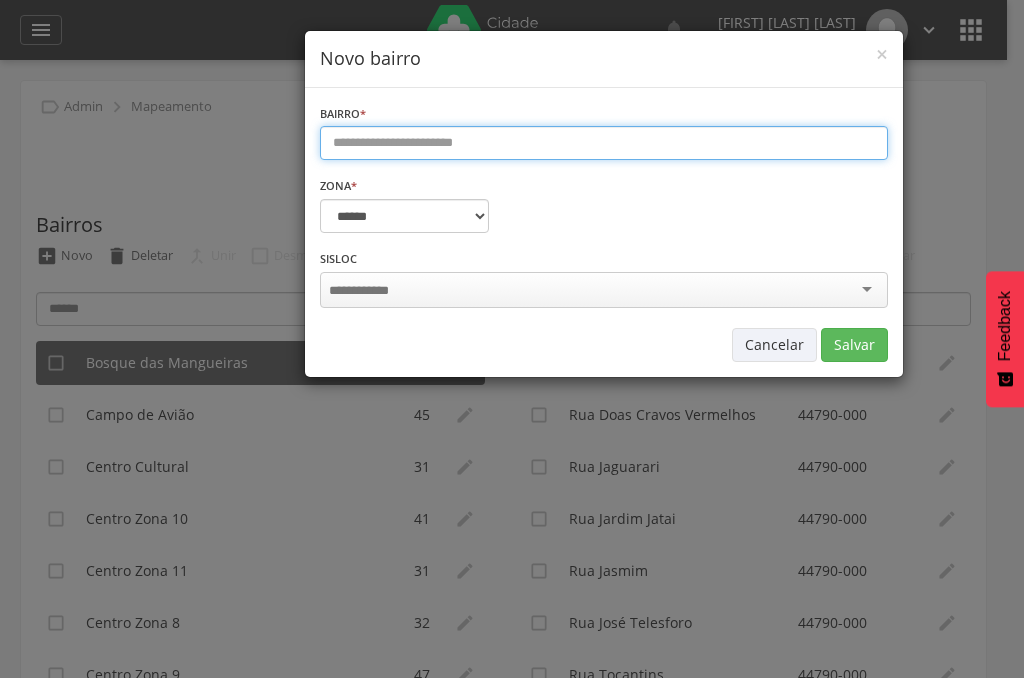 click at bounding box center [604, 143] 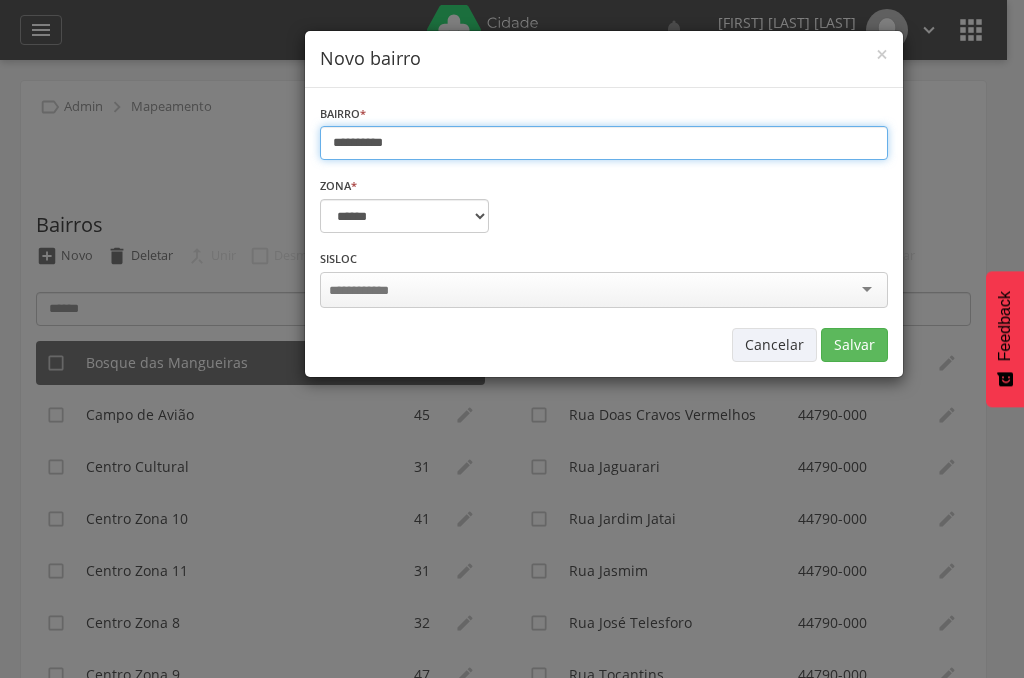 type on "**********" 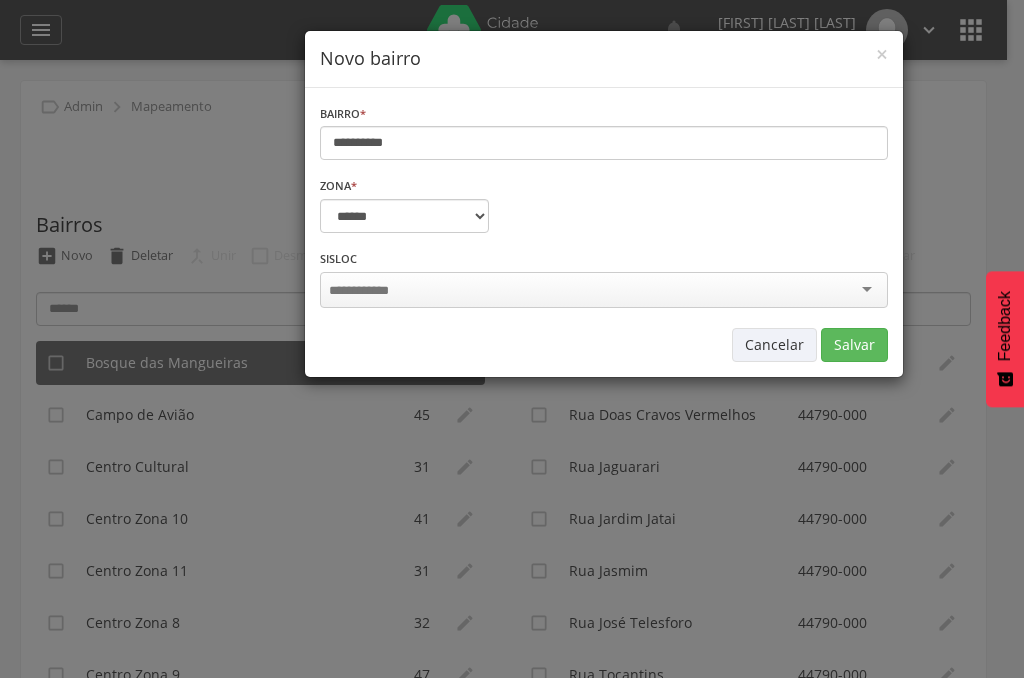 click at bounding box center [604, 290] 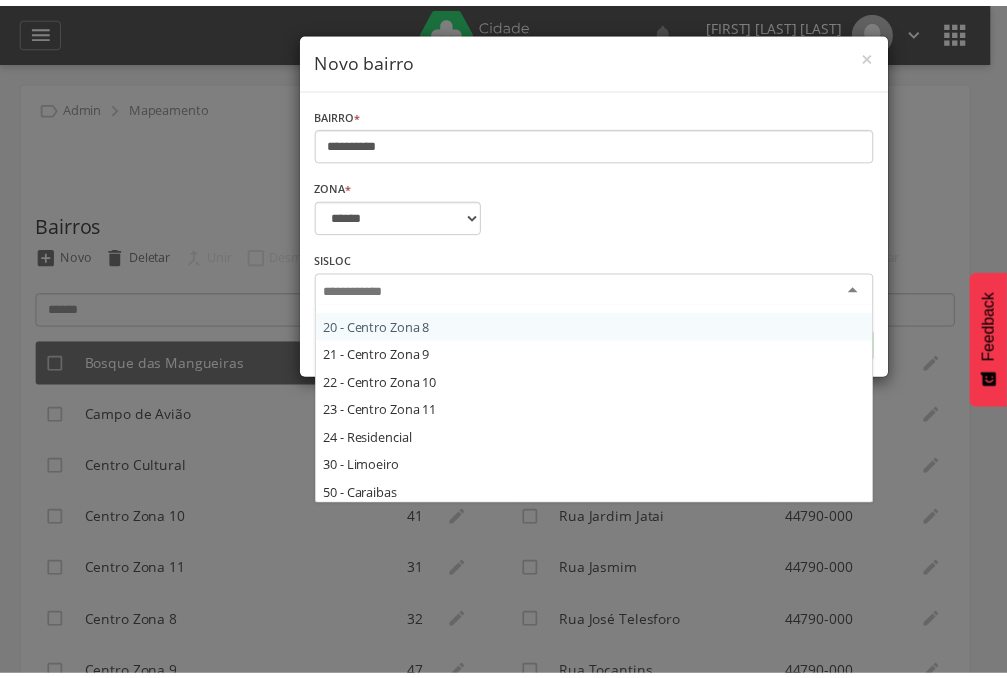 scroll, scrollTop: 528, scrollLeft: 0, axis: vertical 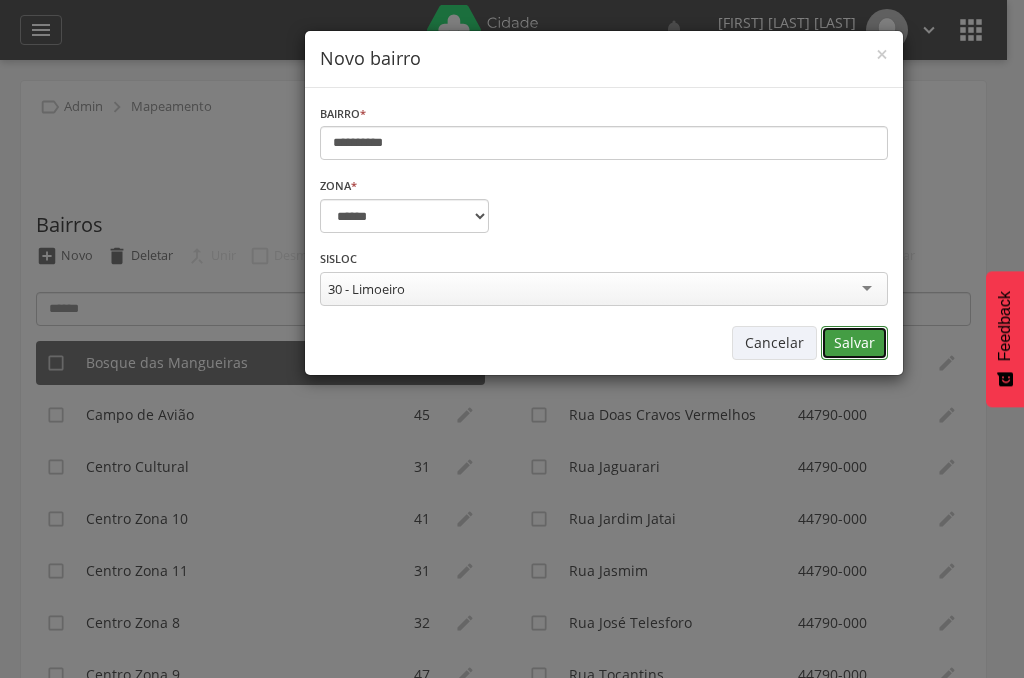 click on "Salvar" at bounding box center (854, 343) 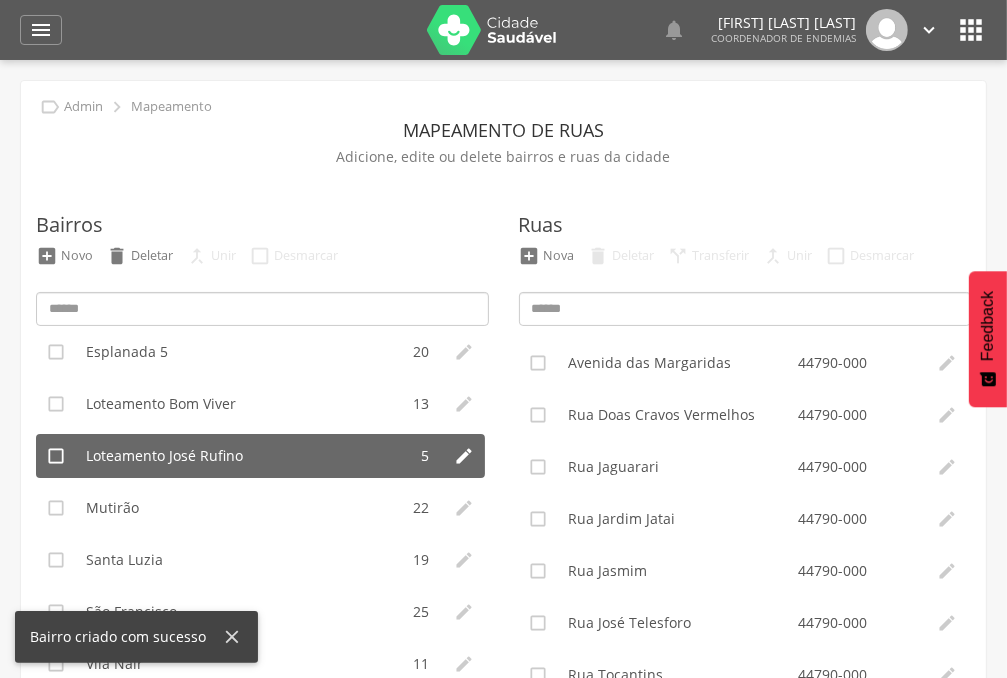 scroll, scrollTop: 384, scrollLeft: 0, axis: vertical 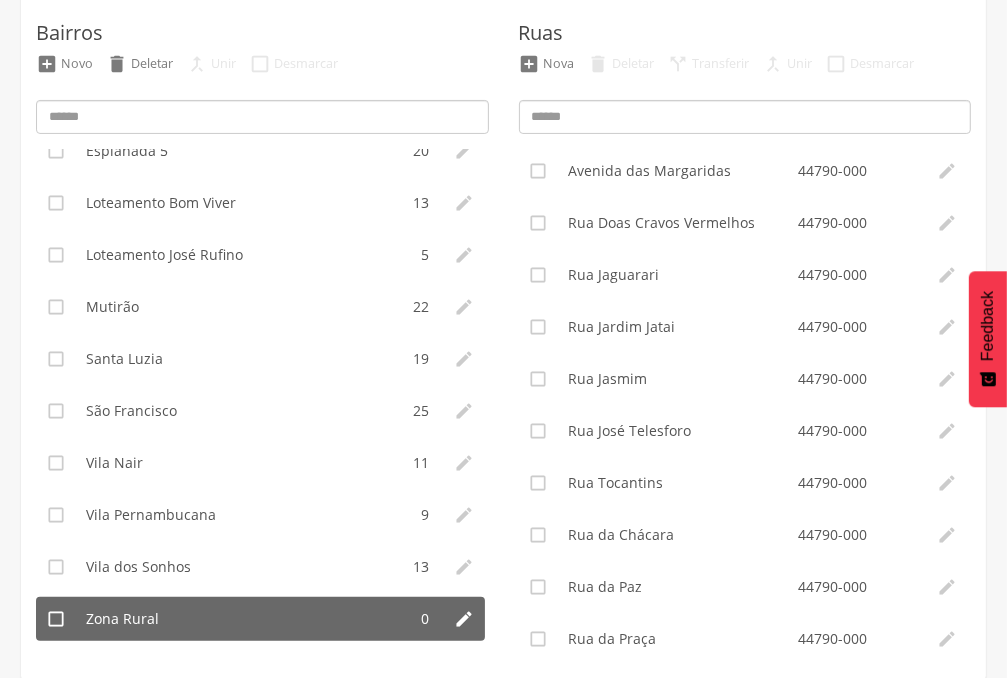 click on "Zona Rural" at bounding box center (122, 619) 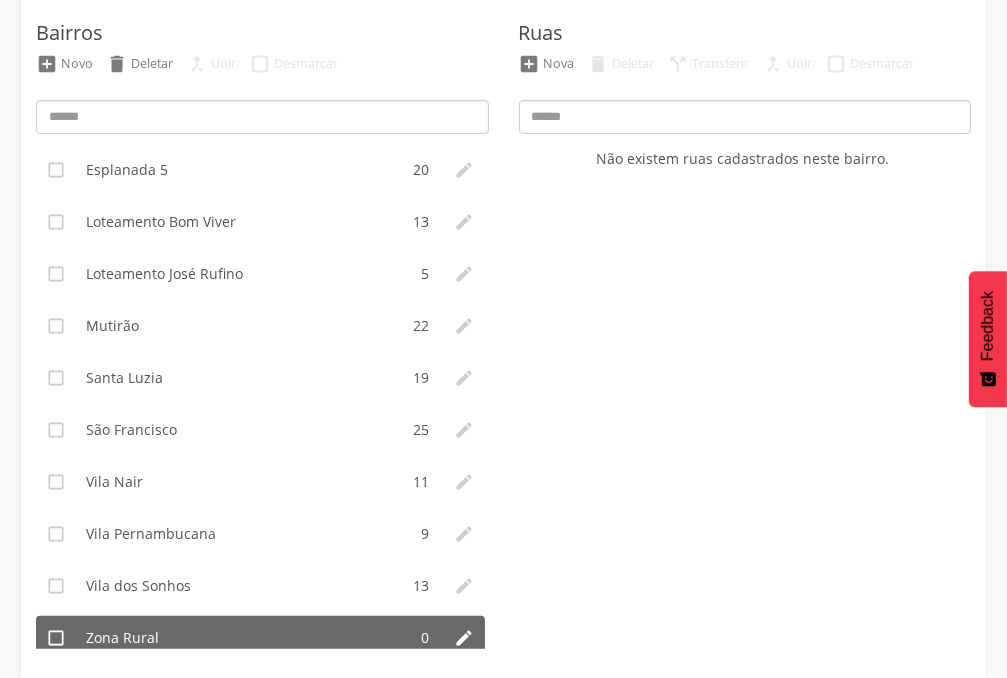 scroll, scrollTop: 384, scrollLeft: 0, axis: vertical 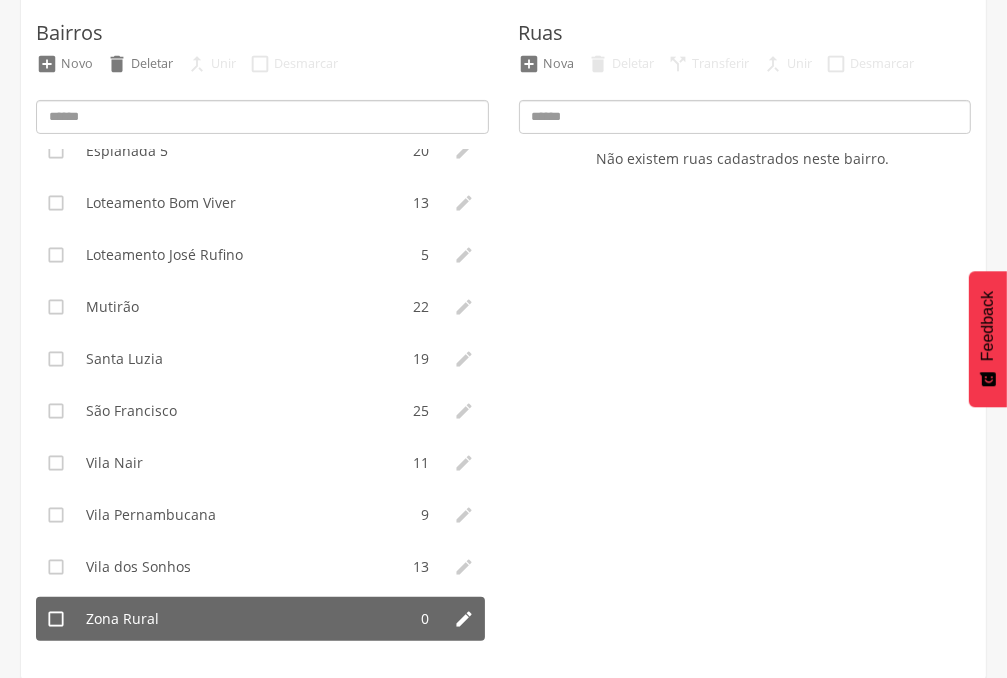 click on "Zona Rural" at bounding box center [241, 619] 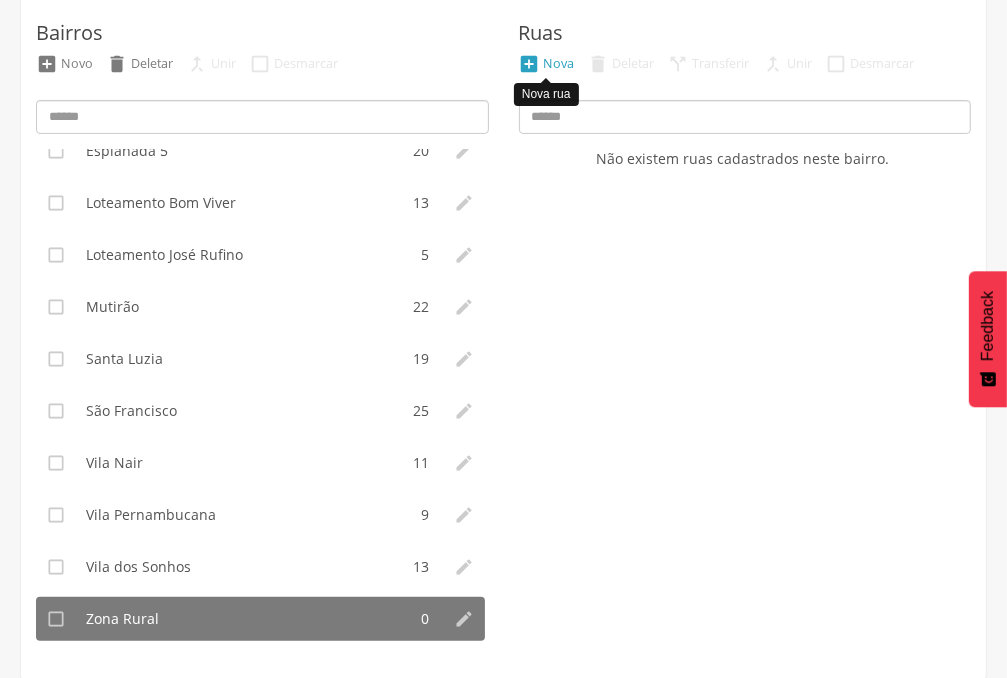 click on "Nova" at bounding box center (559, 63) 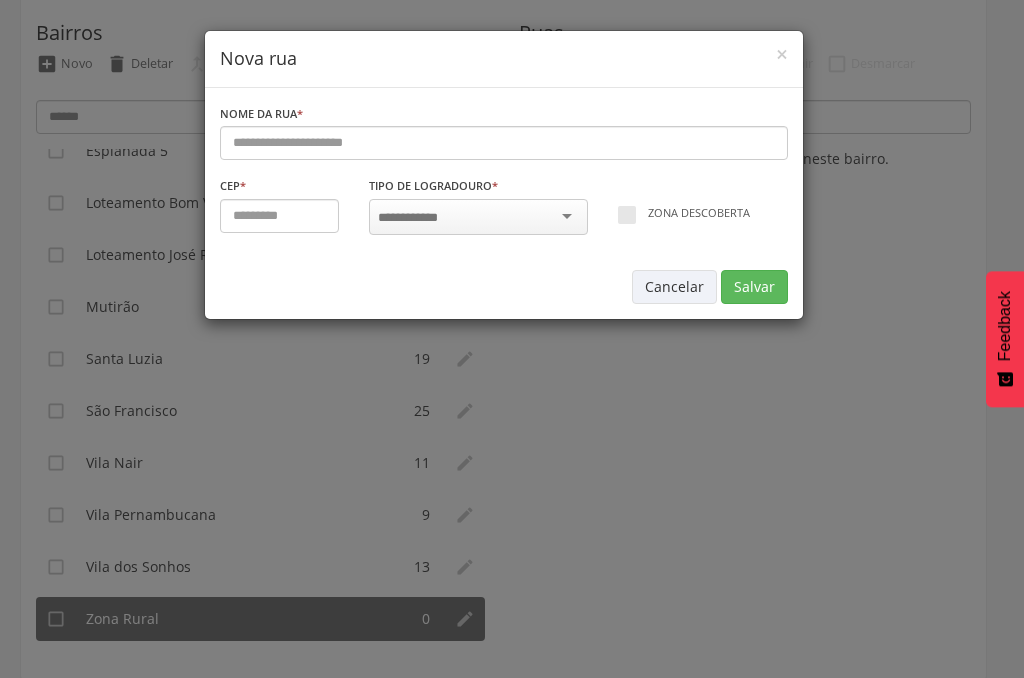 click at bounding box center (478, 217) 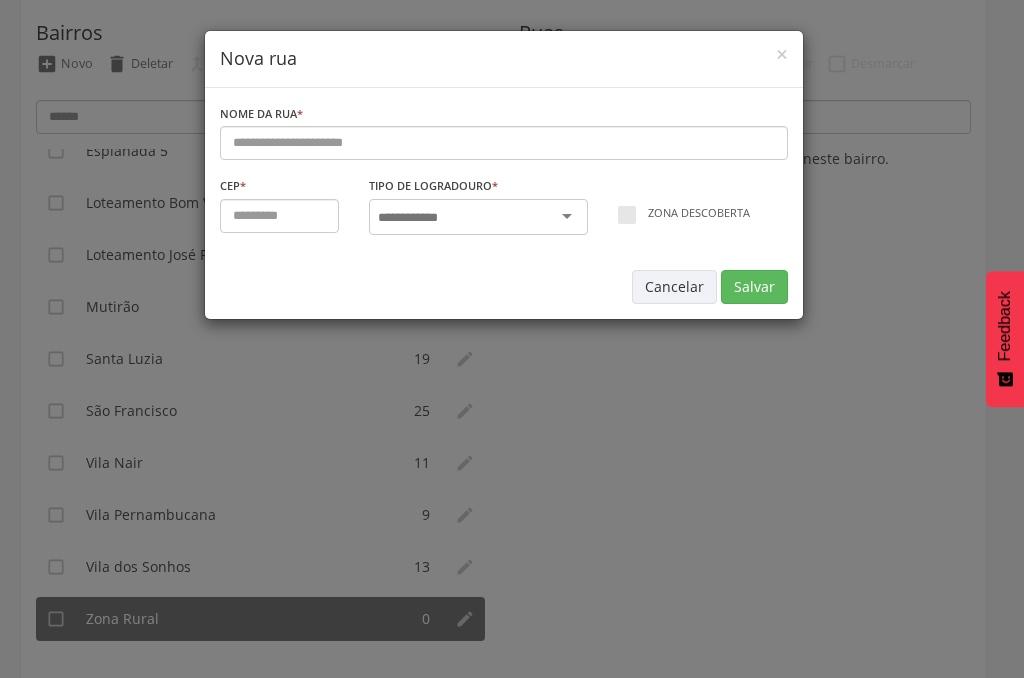 click at bounding box center [478, 217] 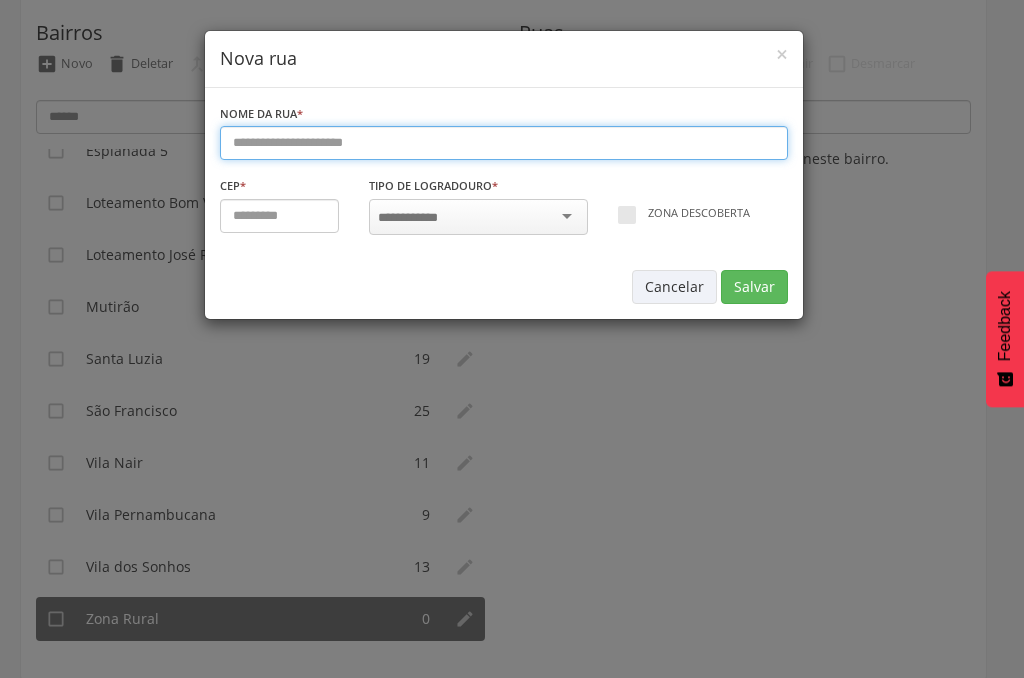 click at bounding box center [504, 143] 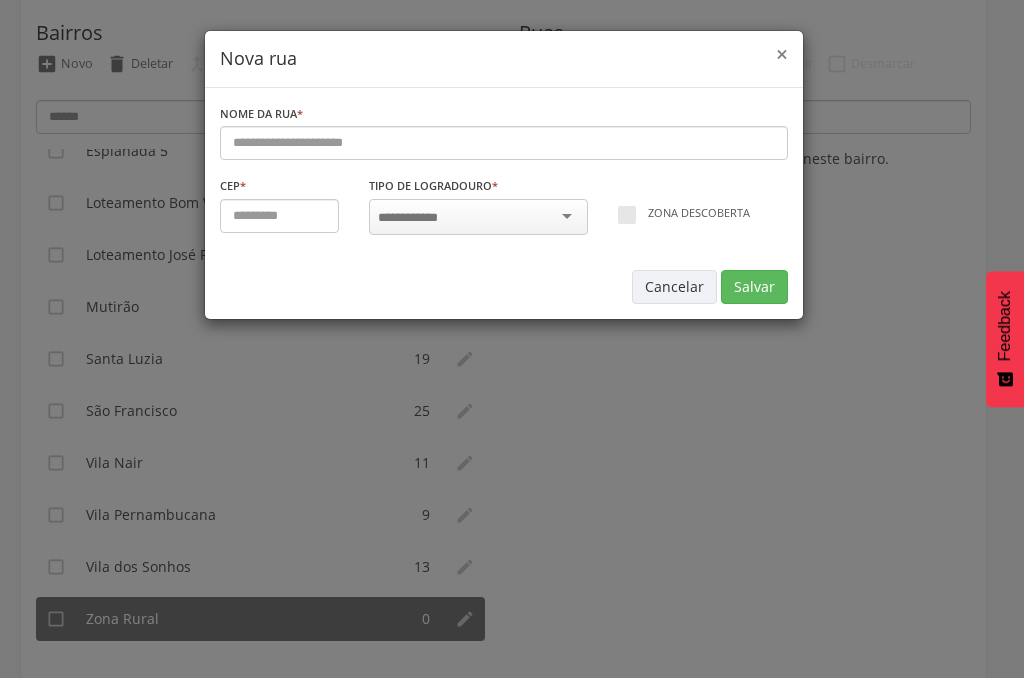click on "×" at bounding box center (782, 54) 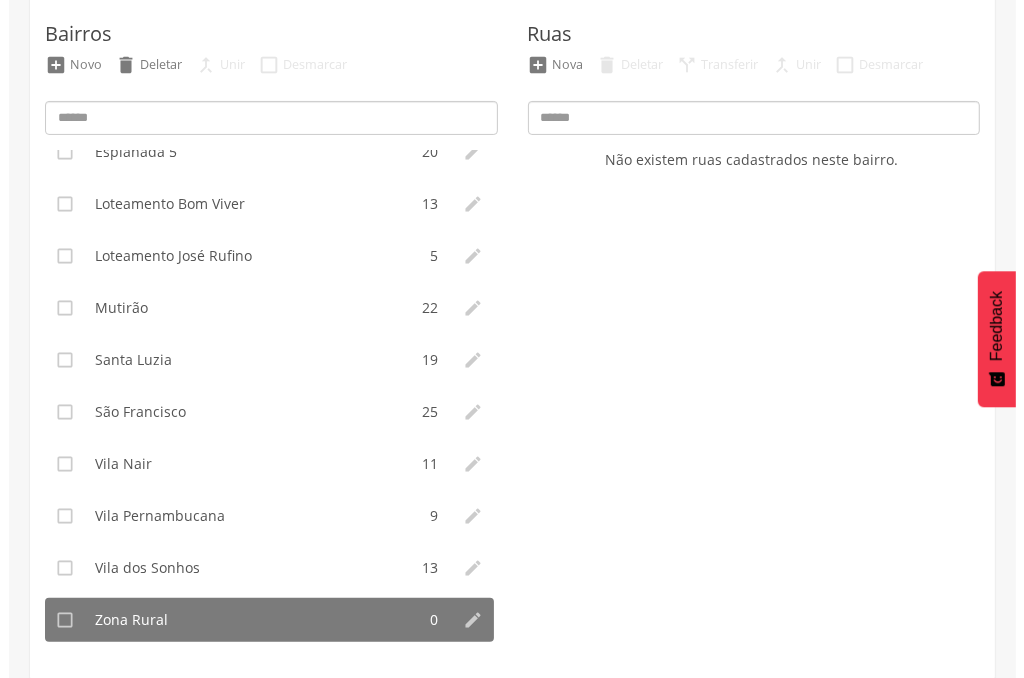scroll, scrollTop: 192, scrollLeft: 0, axis: vertical 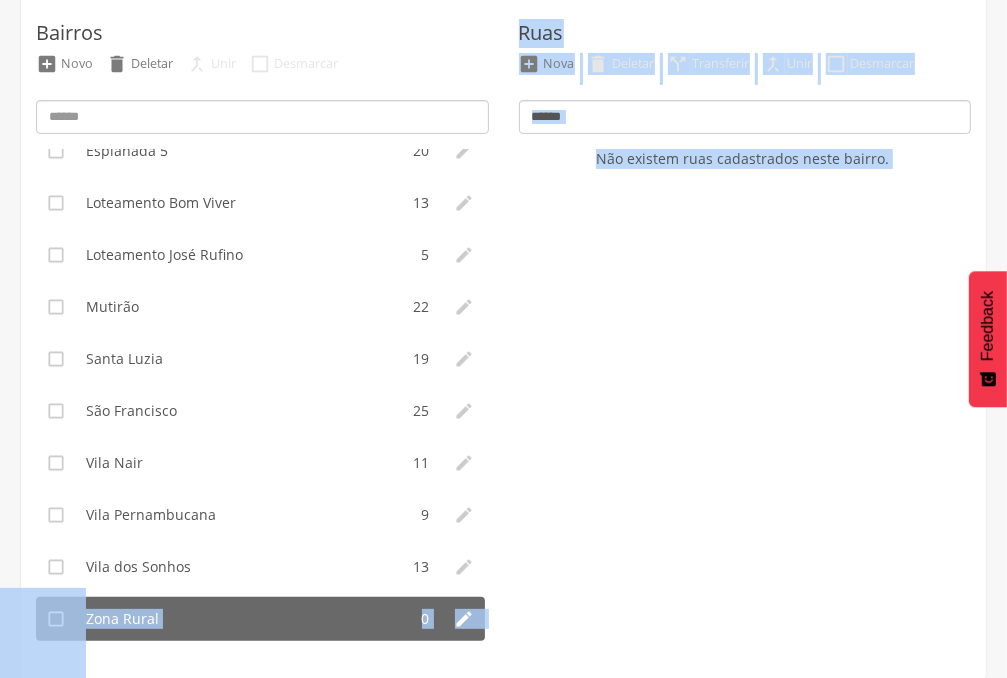 click on "Zona Rural" at bounding box center (122, 619) 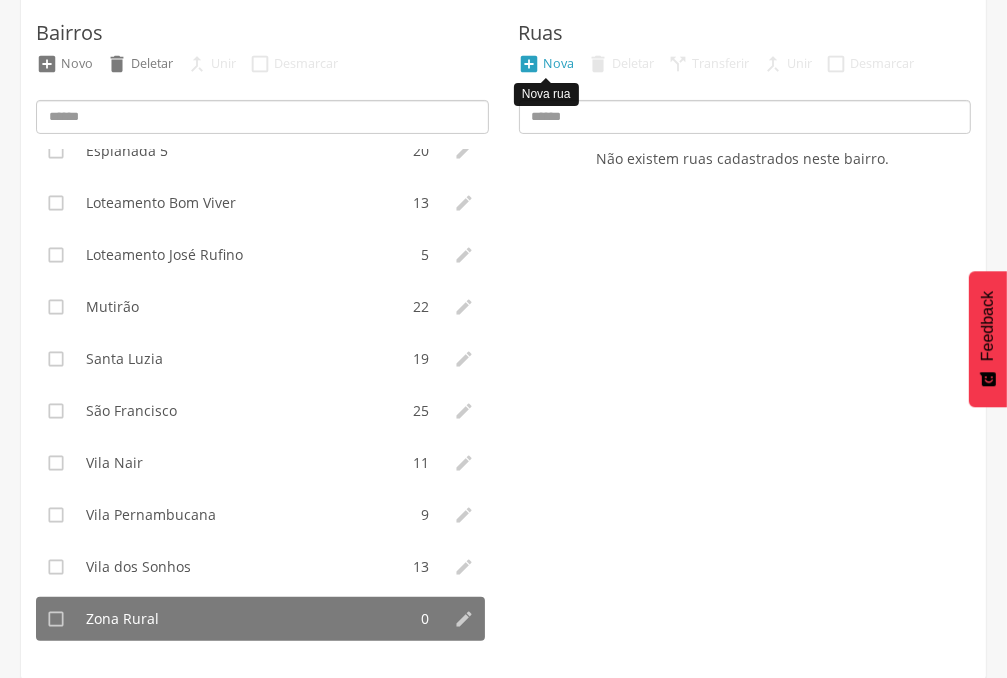 click on "Nova" at bounding box center [559, 63] 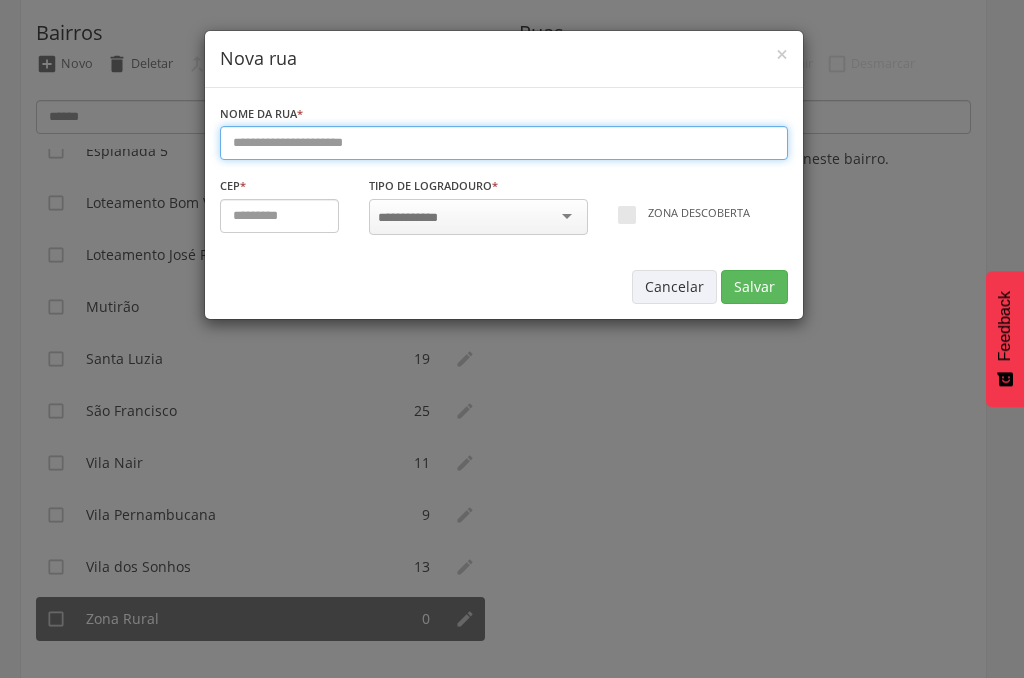 click at bounding box center (504, 143) 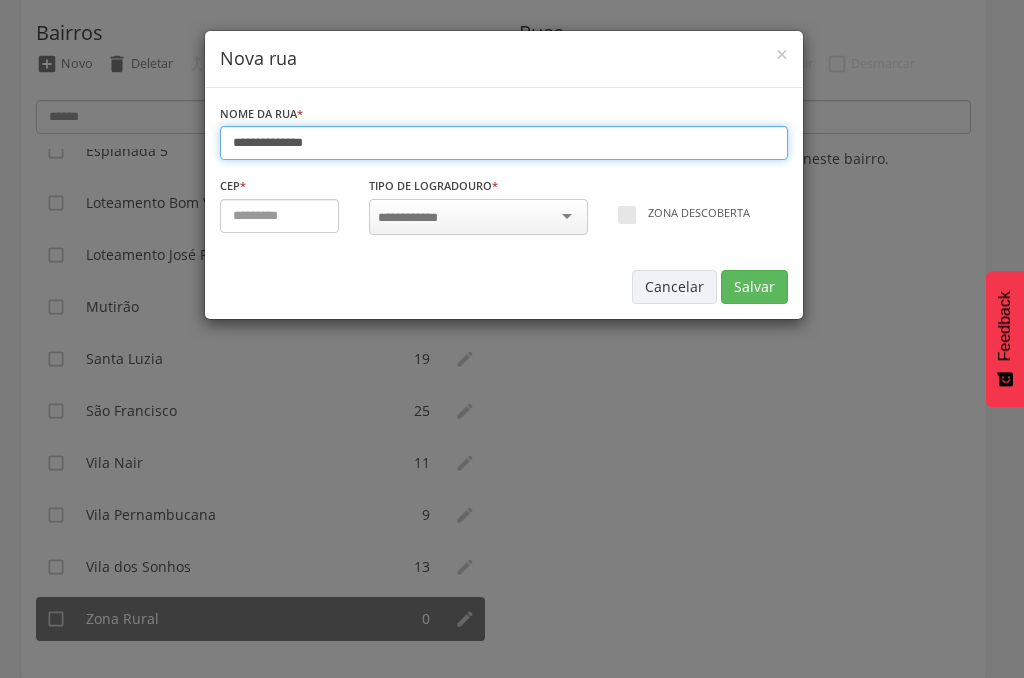 type on "**********" 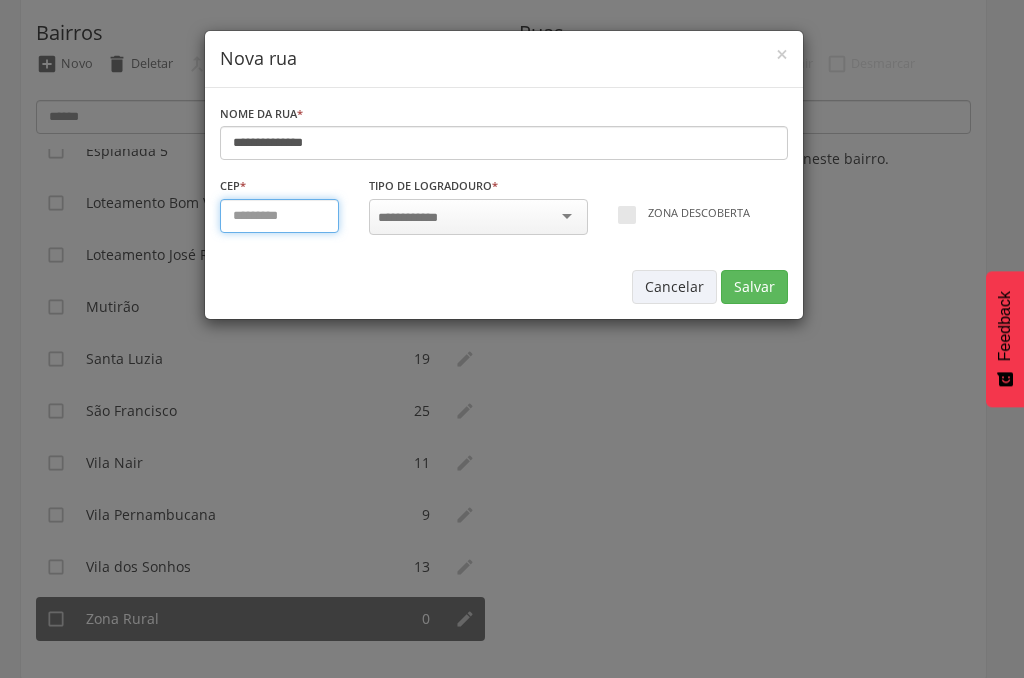 click at bounding box center (280, 216) 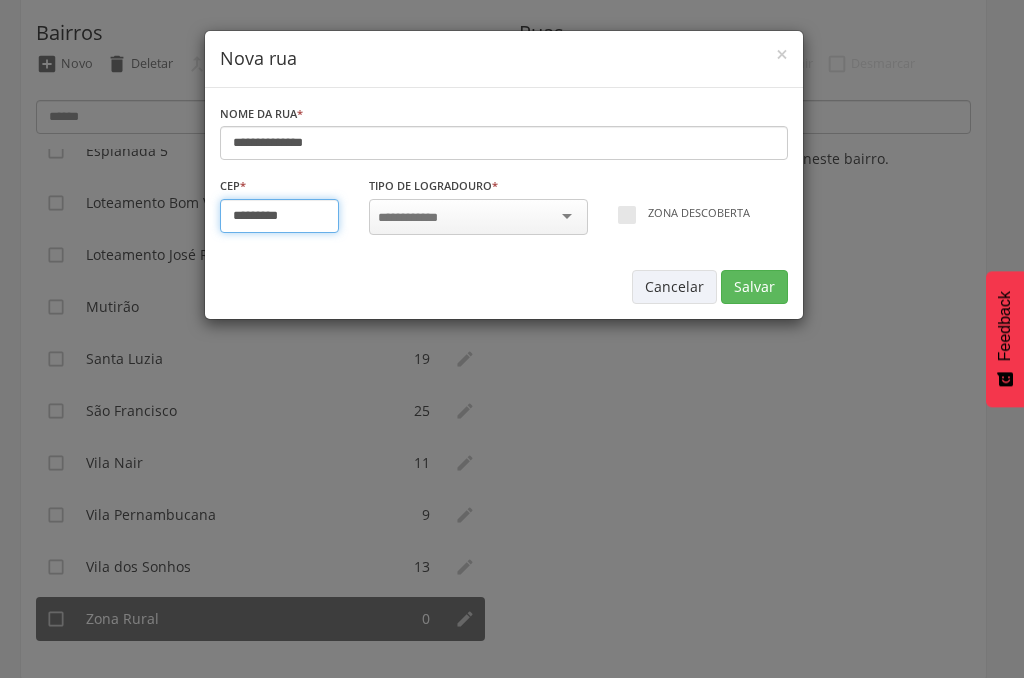 type on "*********" 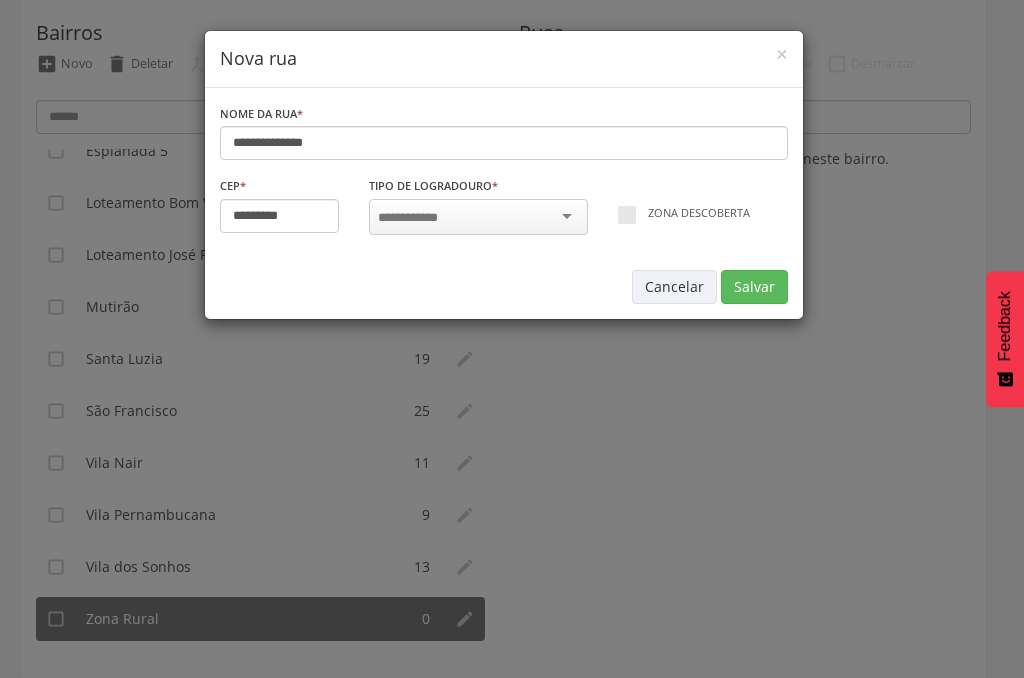 click at bounding box center [478, 217] 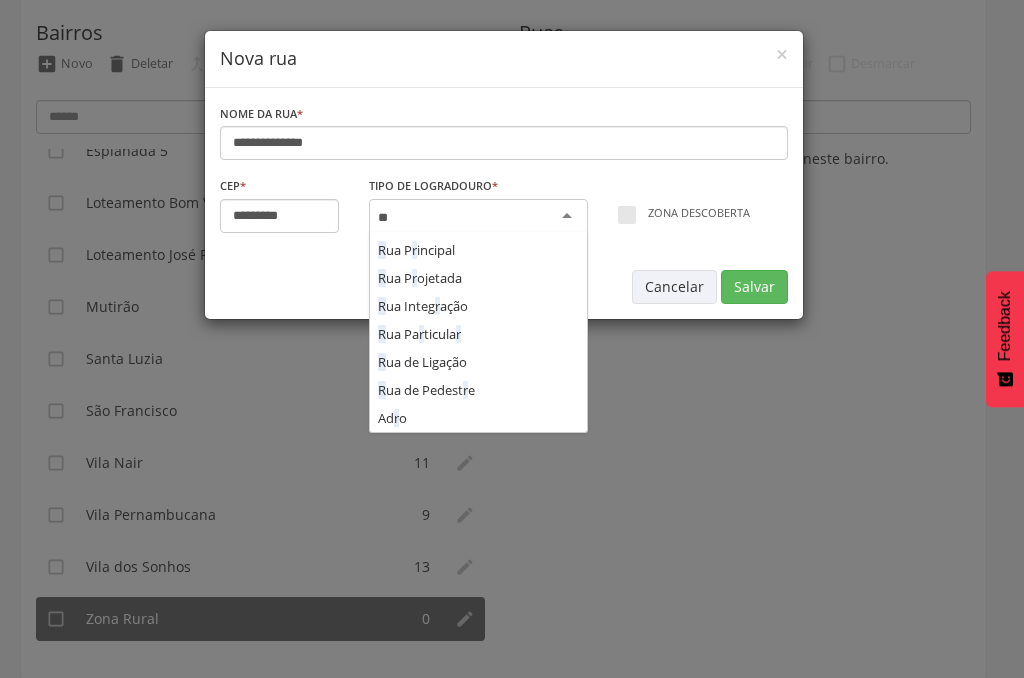 type on "***" 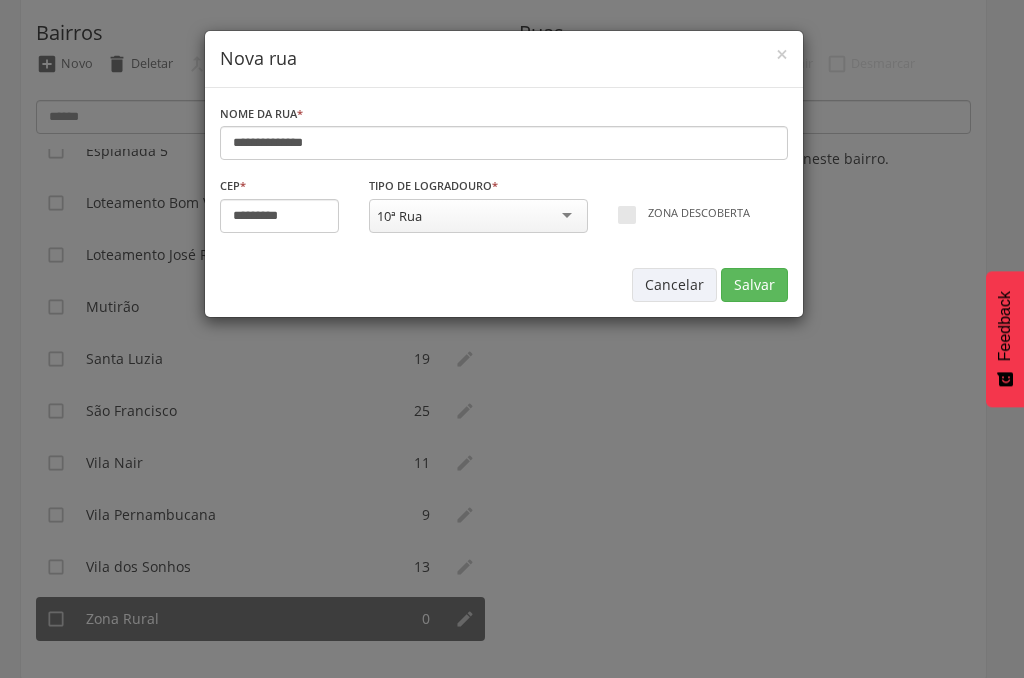 scroll, scrollTop: 0, scrollLeft: 0, axis: both 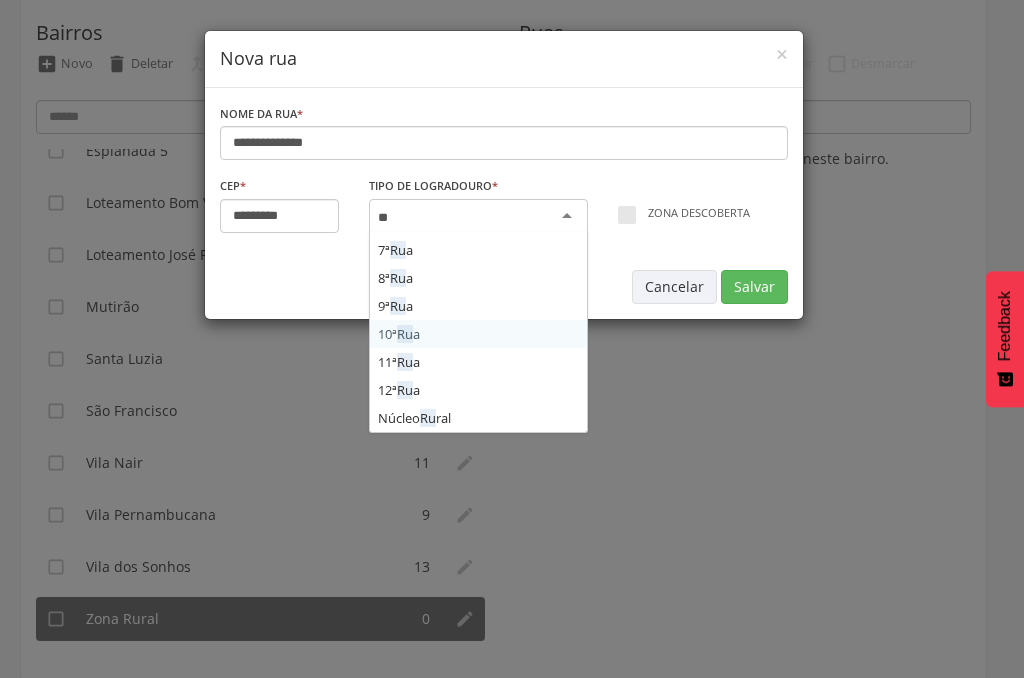 type on "***" 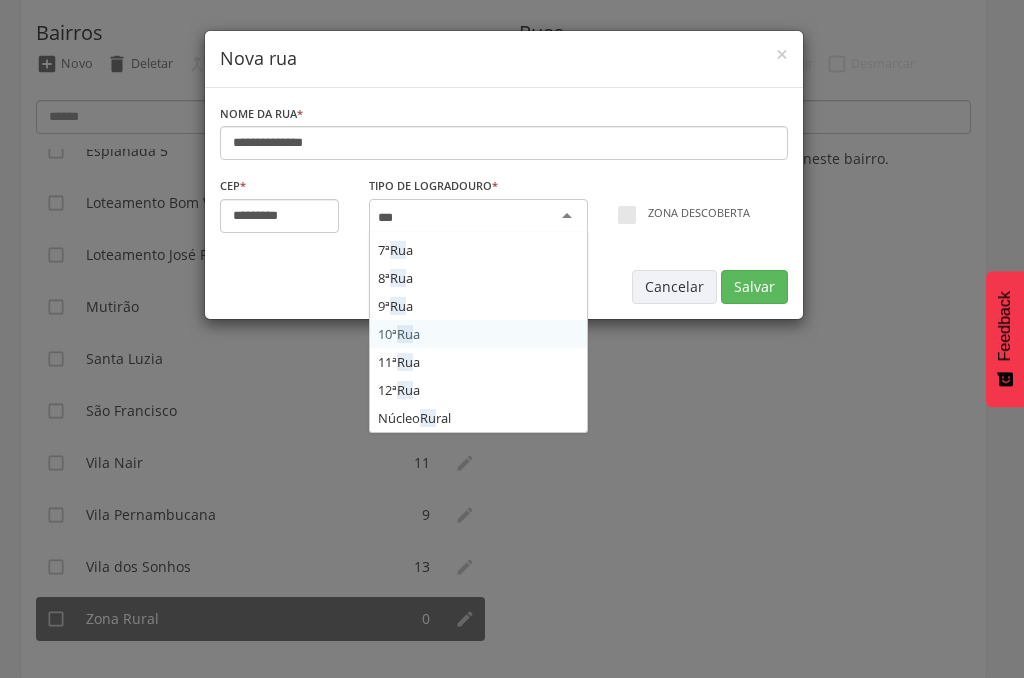 scroll, scrollTop: 360, scrollLeft: 0, axis: vertical 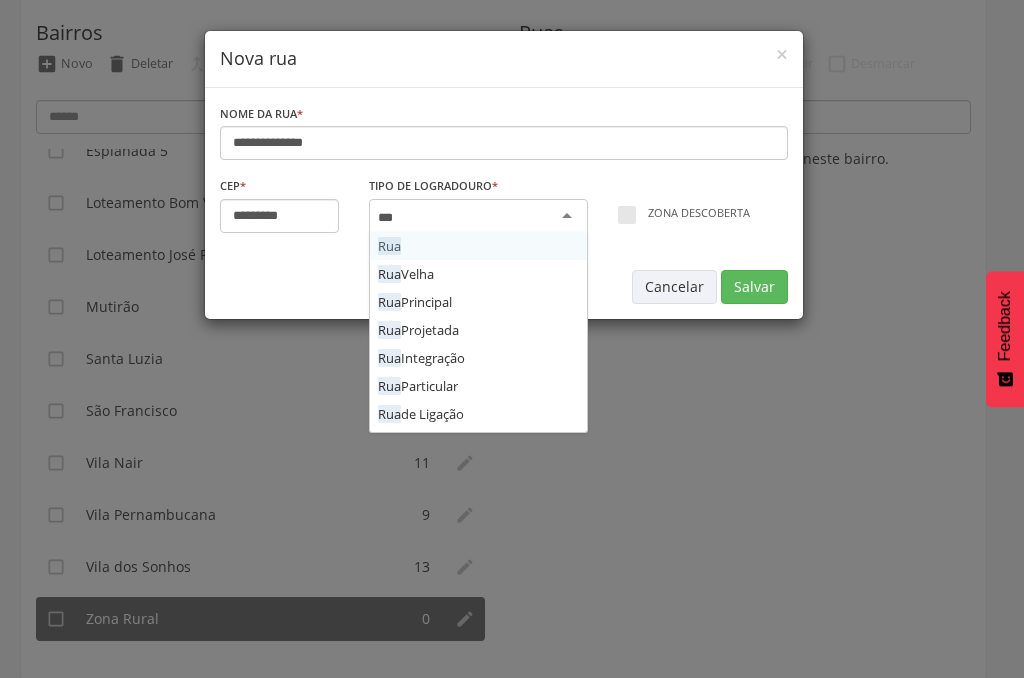 type 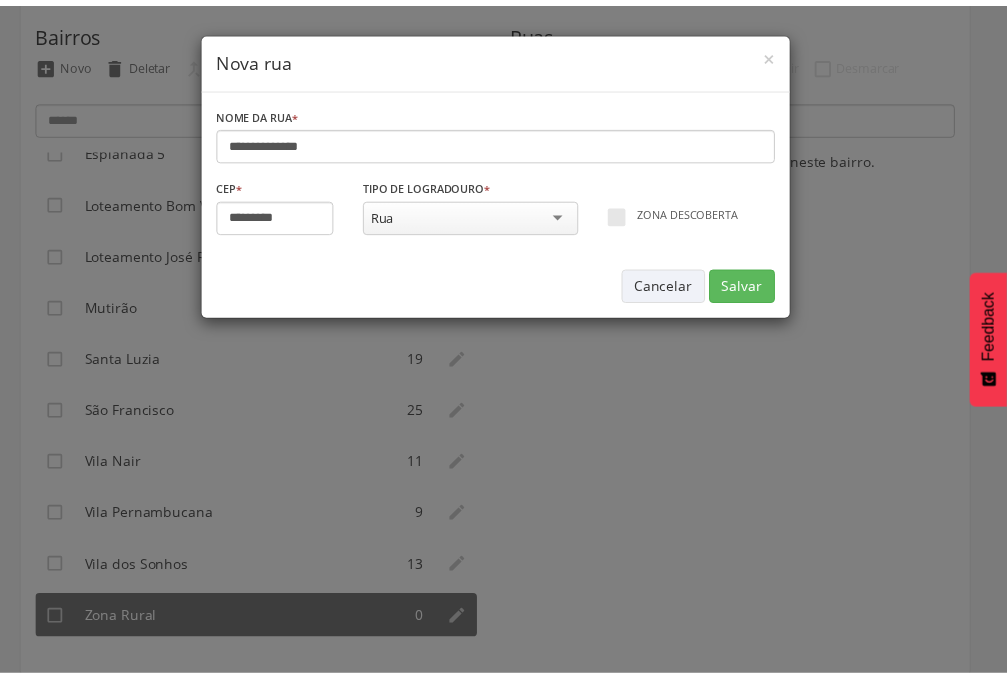 scroll, scrollTop: 0, scrollLeft: 0, axis: both 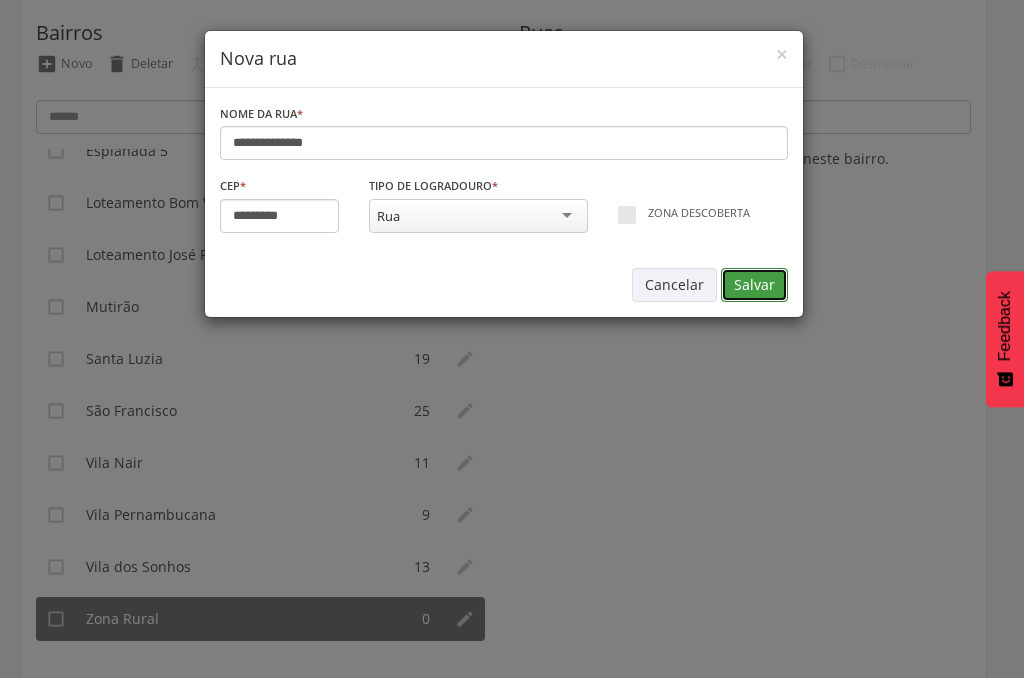 click on "Salvar" at bounding box center (754, 285) 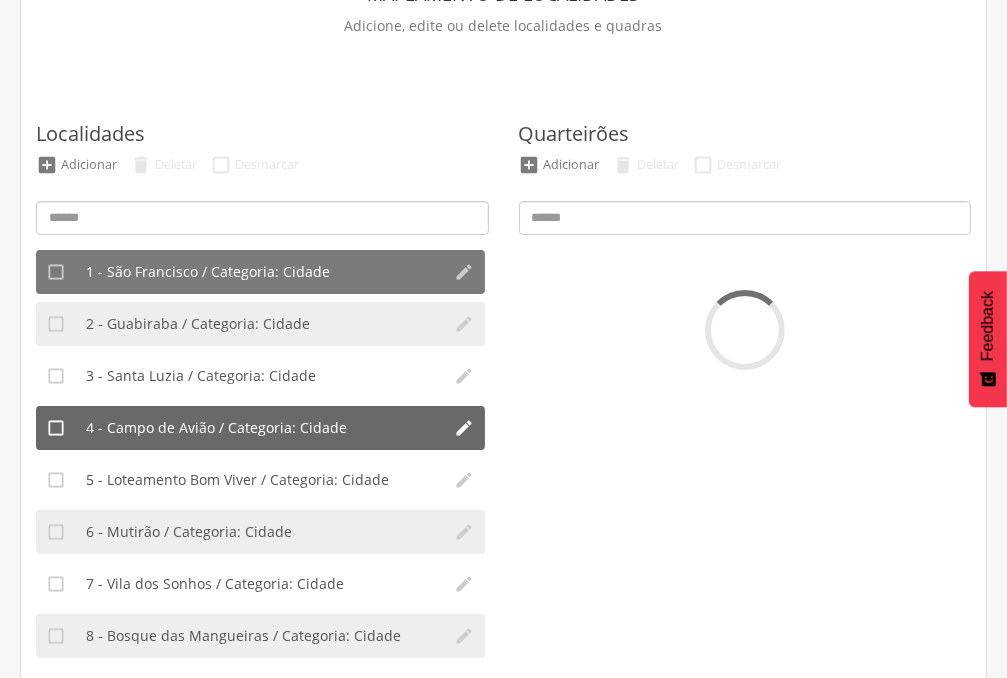 scroll, scrollTop: 200, scrollLeft: 0, axis: vertical 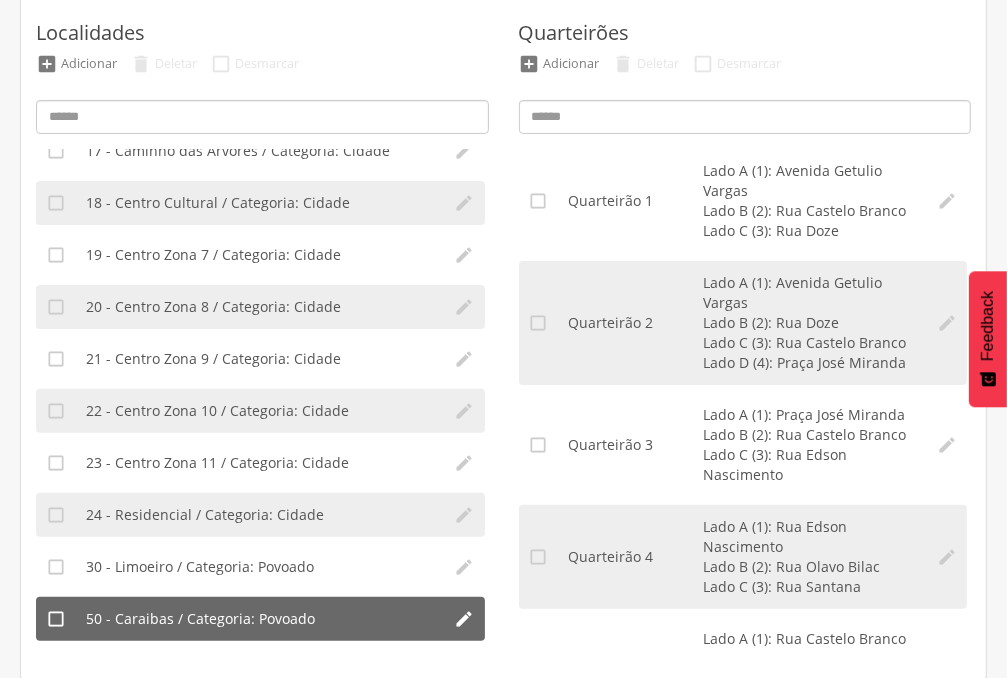 click on "50 - Caraibas / Categoria: Povoado" at bounding box center [200, 619] 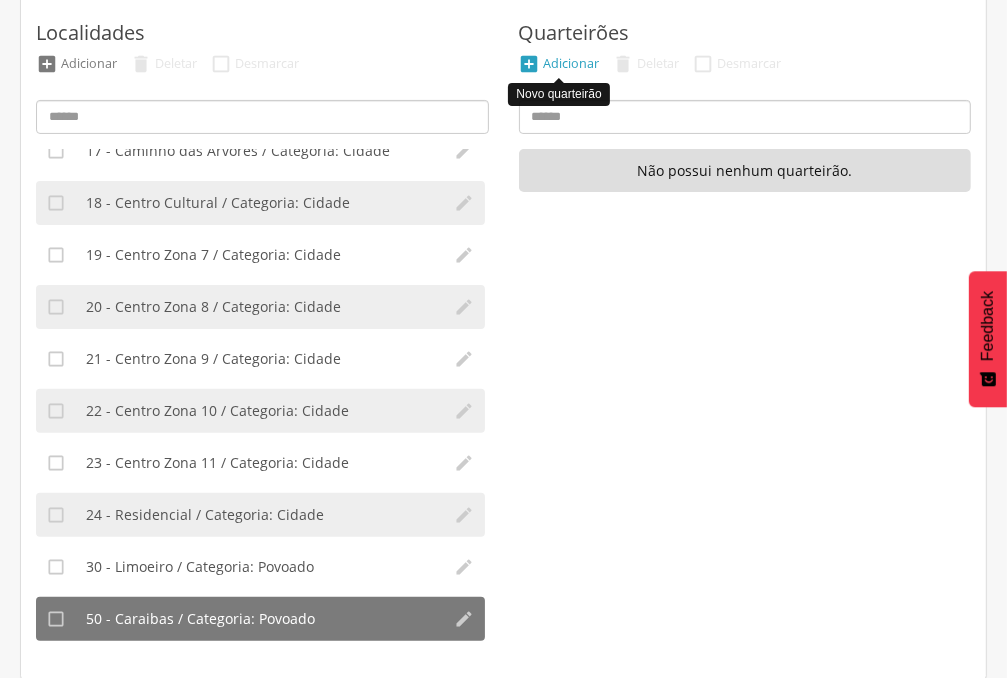 click on "Adicionar" at bounding box center [572, 63] 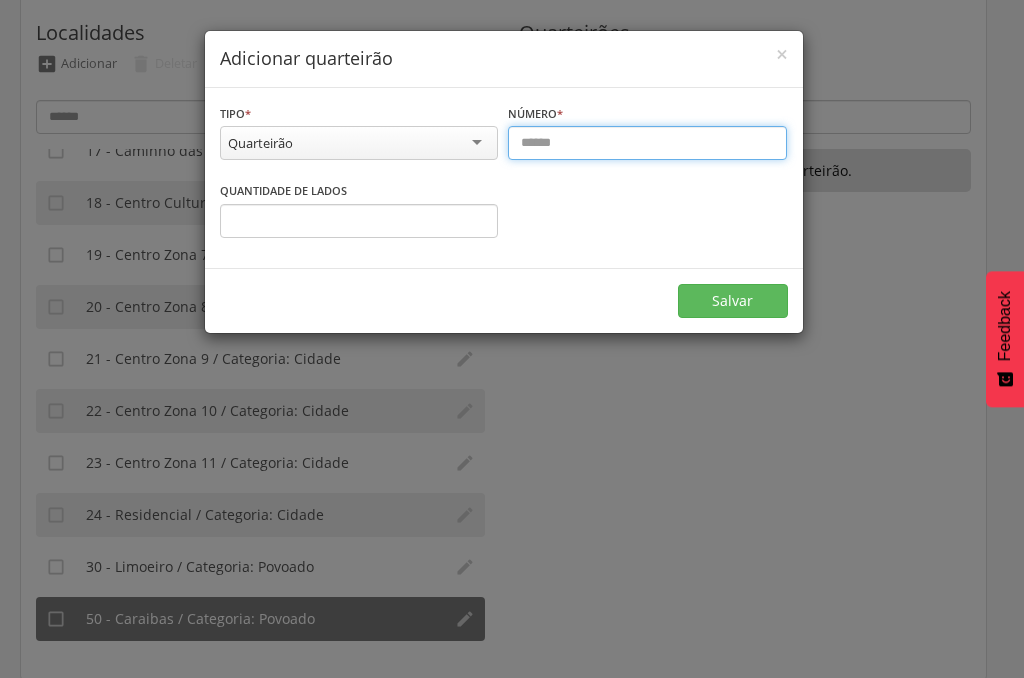 click at bounding box center (647, 143) 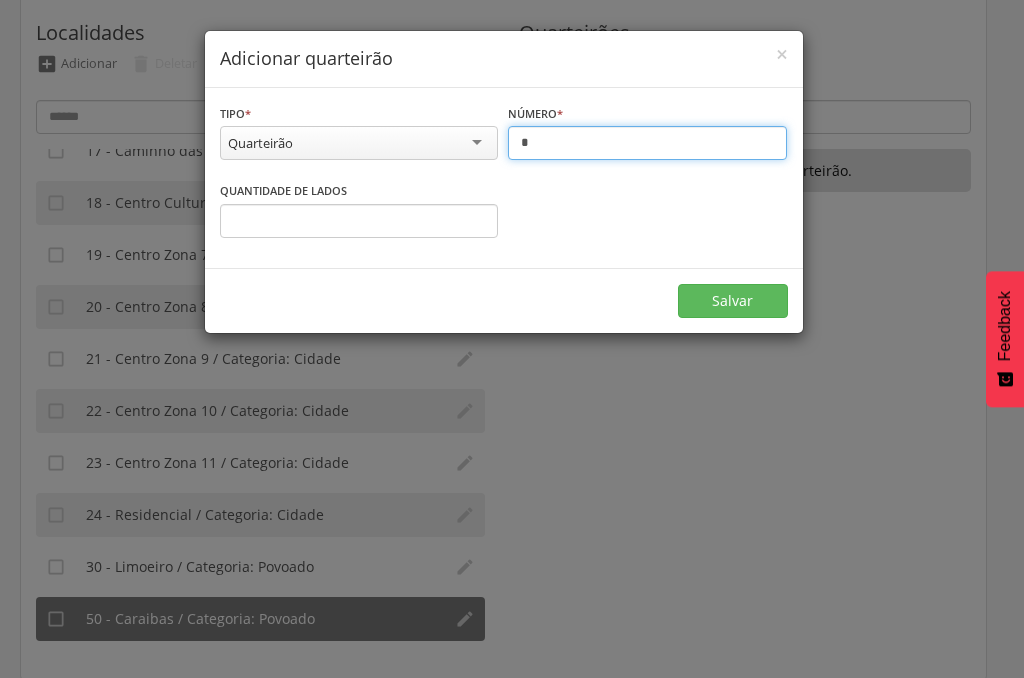 type on "*" 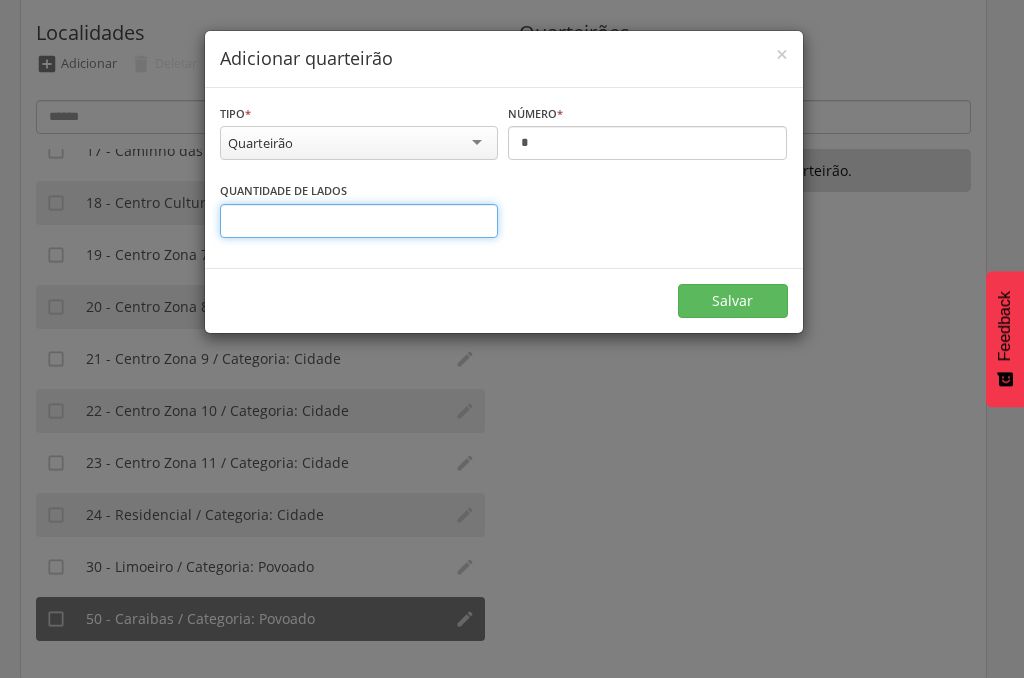 type on "*" 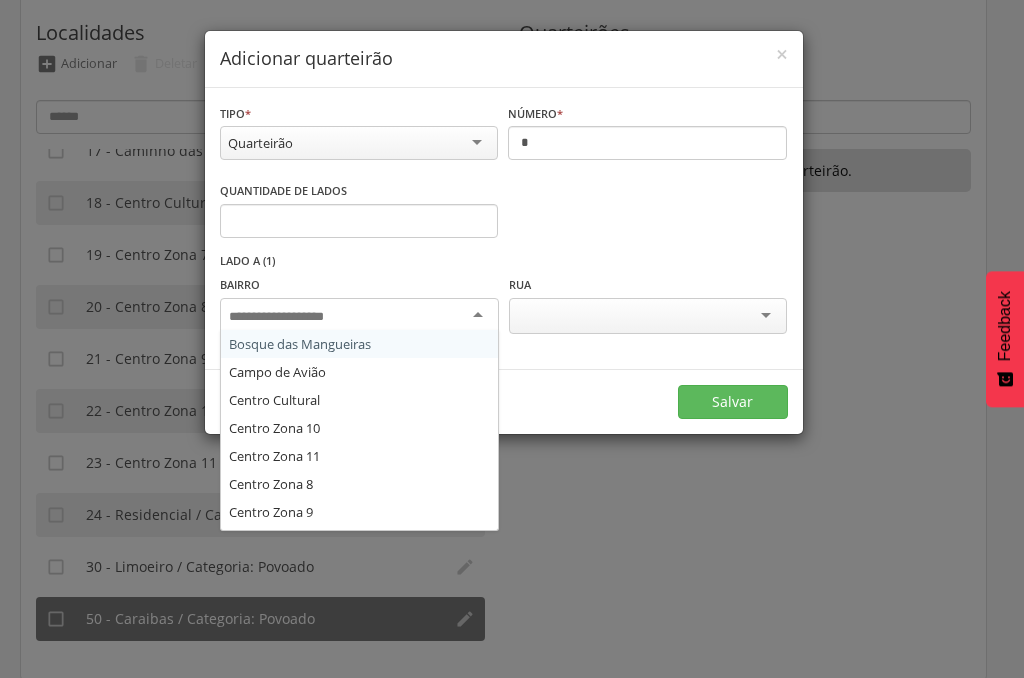 click at bounding box center [359, 316] 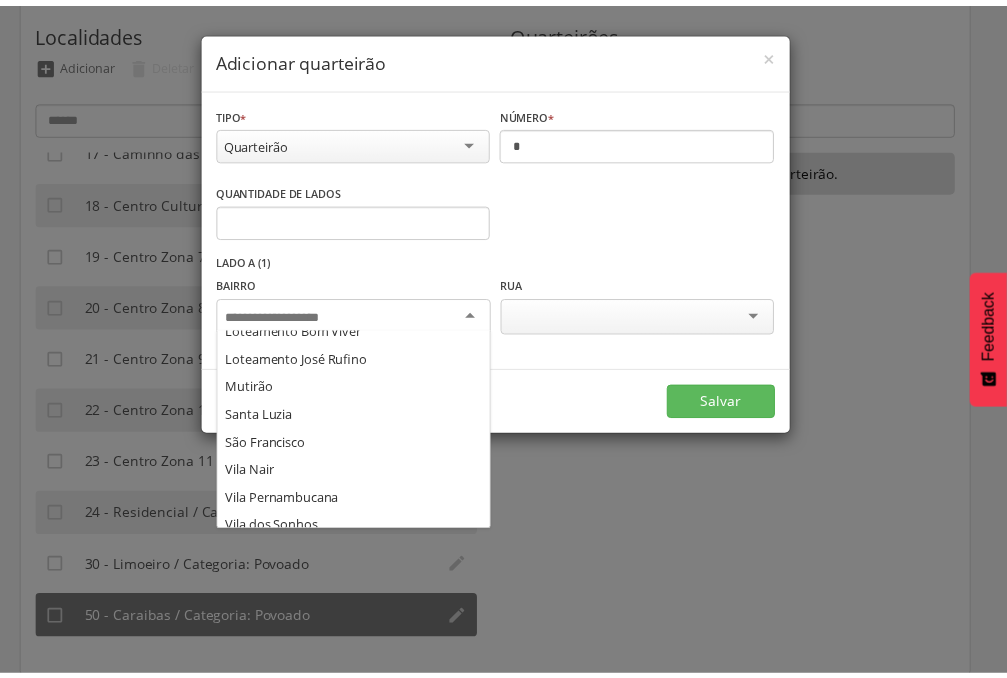 scroll, scrollTop: 276, scrollLeft: 0, axis: vertical 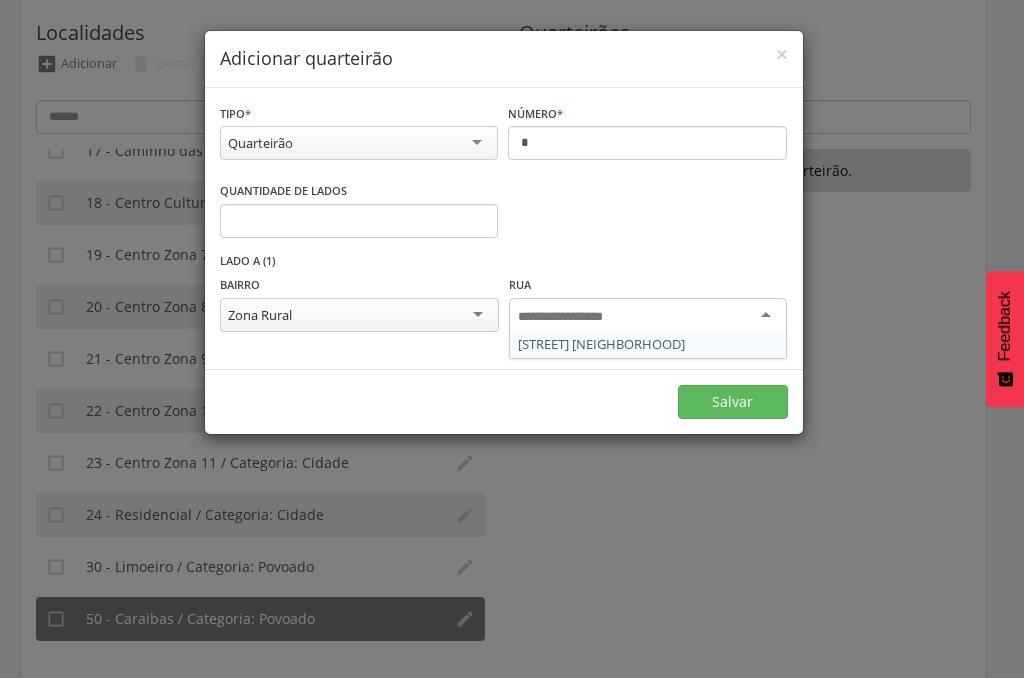 click at bounding box center (648, 316) 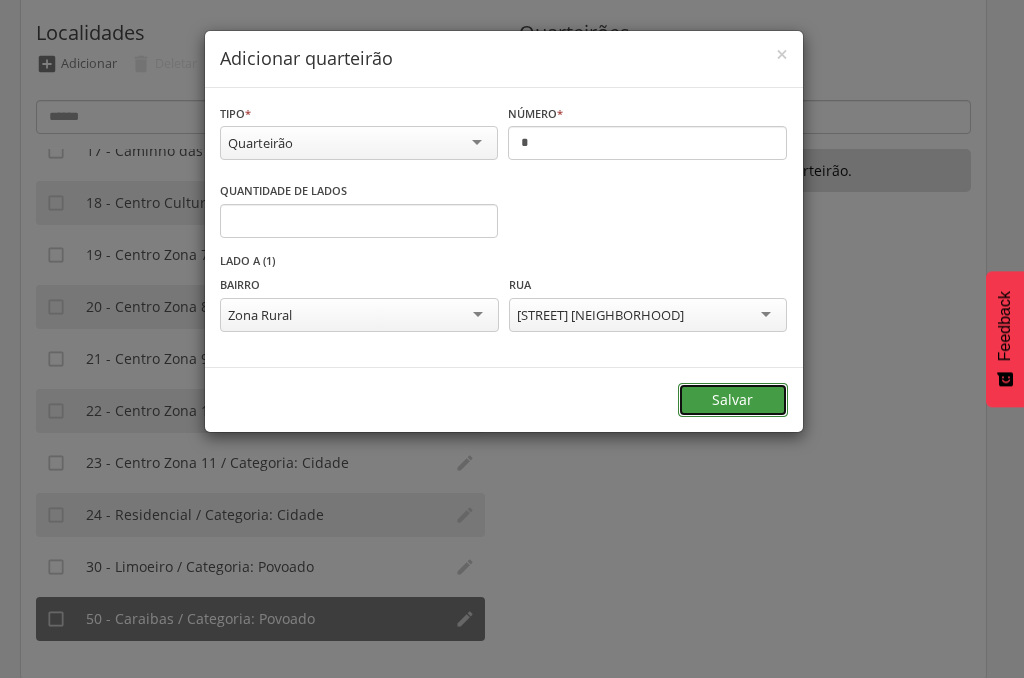 click on "Salvar" at bounding box center (733, 400) 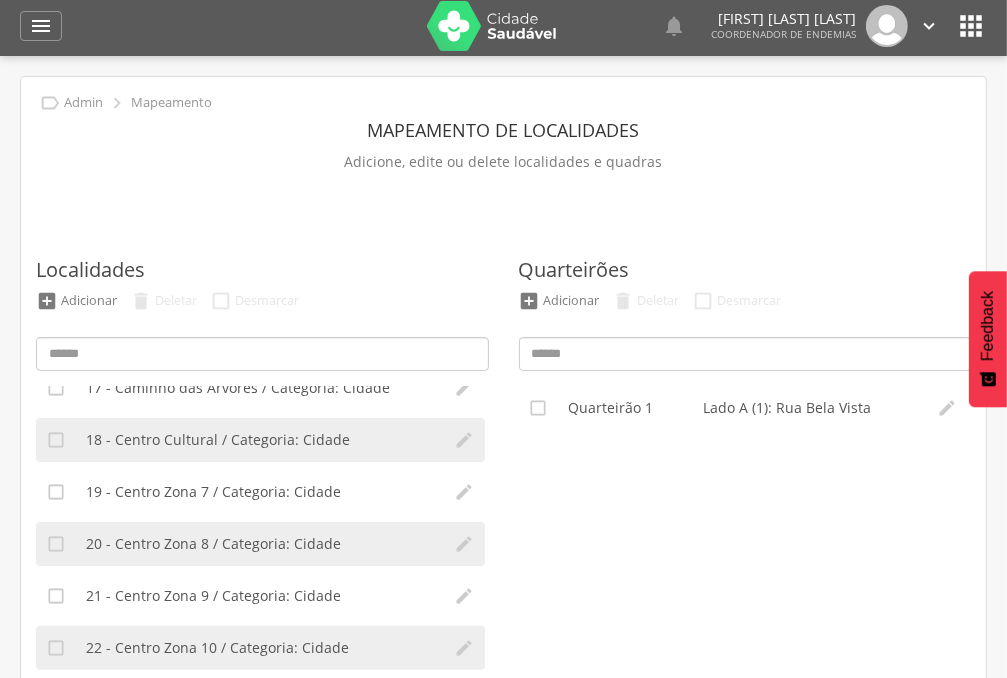 scroll, scrollTop: 0, scrollLeft: 0, axis: both 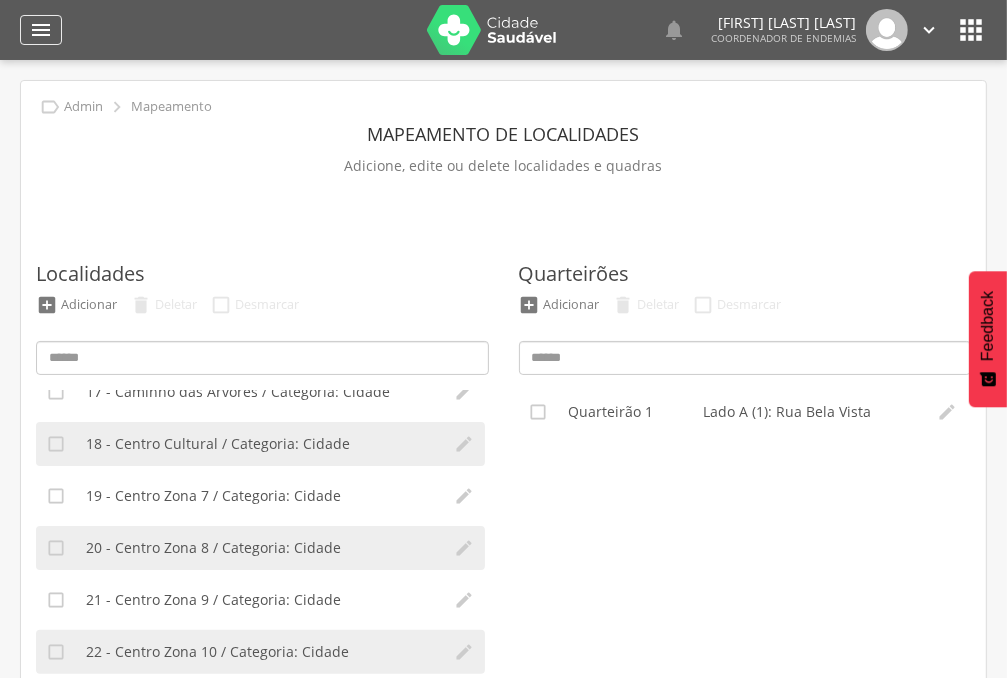 click on "" at bounding box center [41, 30] 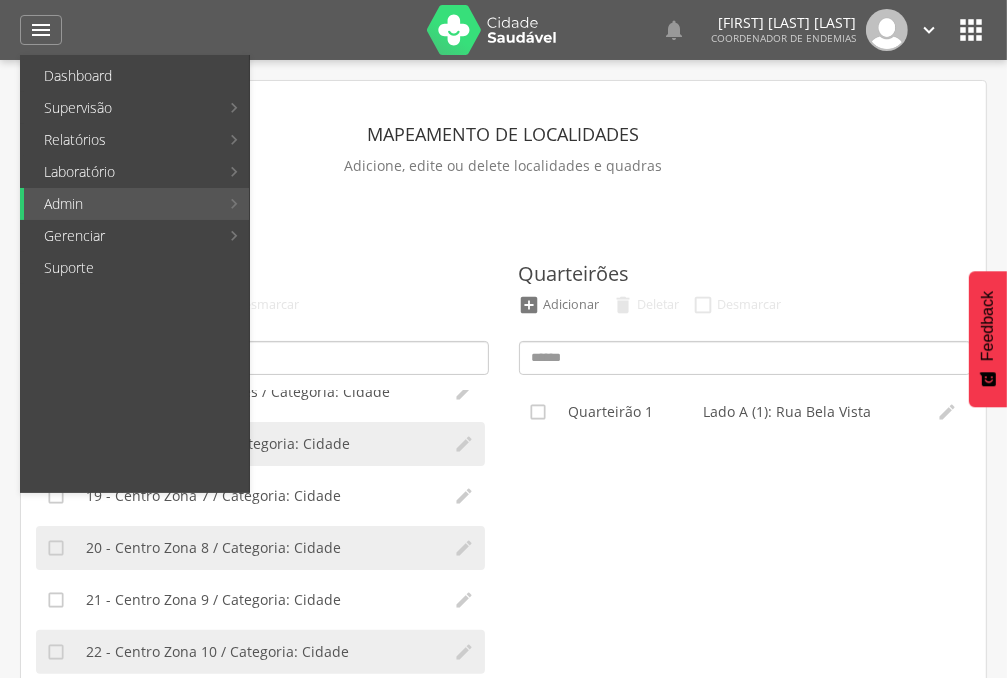 click on "
Admin

Mapeamento
Mapeamento de localidades
Adicione, edite ou delete localidades e quadras
Localidades

Adicionar

Deletar

Desmarcar
 [NUMBER] - [NEIGHBORHOOD] / Categoria: Cidade   [NUMBER] - [NEIGHBORHOOD] / Categoria: Cidade   [NUMBER] - [NEIGHBORHOOD] / Categoria: Cidade   [NUMBER] - [NEIGHBORHOOD] / Categoria: Cidade   [NUMBER] - [NEIGHBORHOOD] / Categoria: Cidade   [NUMBER] - [NEIGHBORHOOD] / Categoria: Cidade   [NUMBER] - [NEIGHBORHOOD] / Categoria: Cidade   [NUMBER] - [NEIGHBORHOOD] / Categoria: Cidade   [NUMBER] - [NEIGHBORHOOD] / Categoria: Cidade   [NUMBER] - [NEIGHBORHOOD] / Categoria: Cidade   [NUMBER] - [NEIGHBORHOOD] / Categoria: Cidade   [NUMBER] - [NEIGHBORHOOD] / Categoria: Cidade   [NUMBER] - [NEIGHBORHOOD] / Categoria: Cidade   [NUMBER] - [NEIGHBORHOOD] / Categoria: Cidade  " at bounding box center (503, 500) 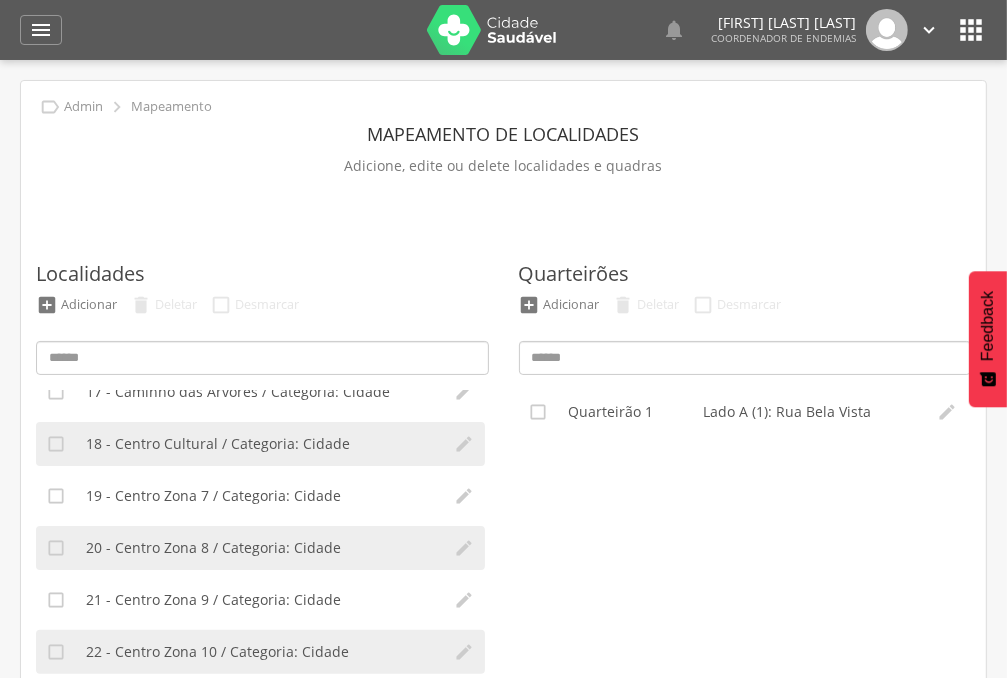 click on "" at bounding box center [971, 30] 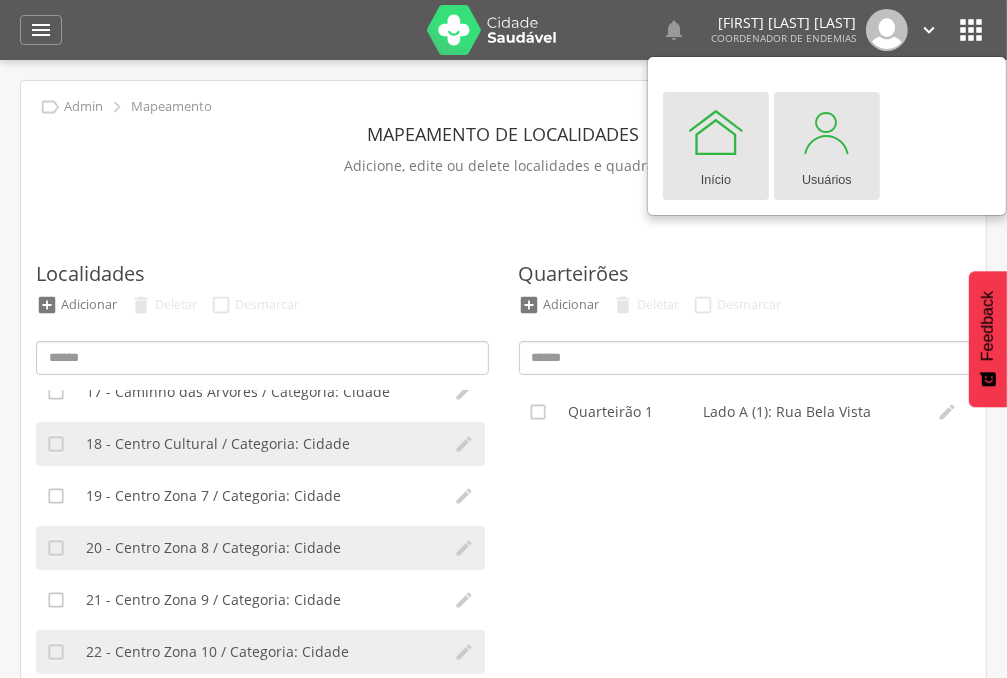 click at bounding box center [827, 132] 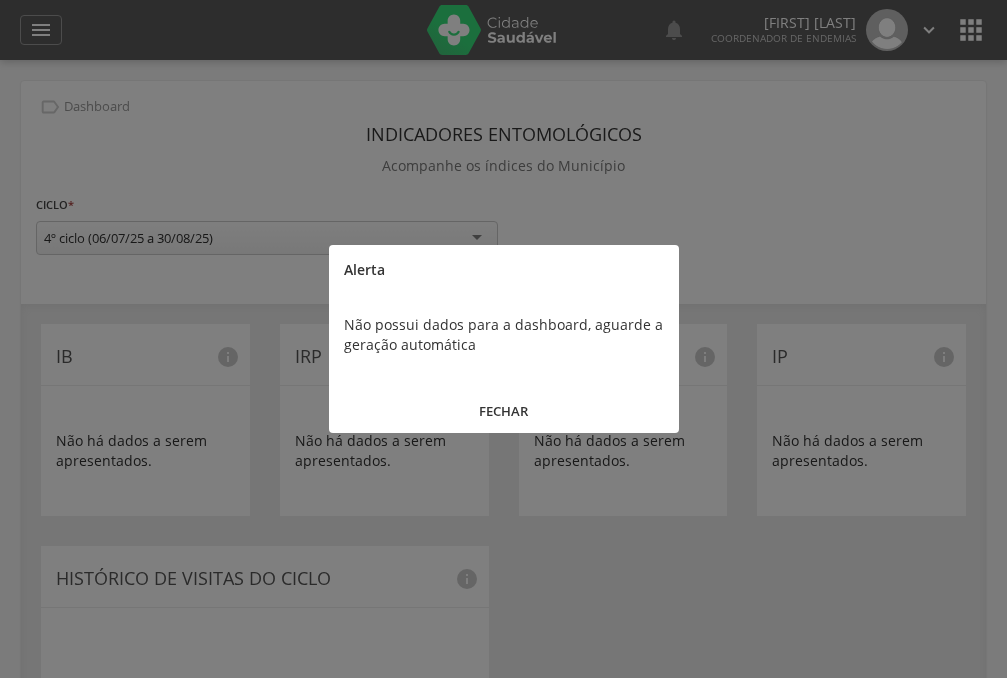 scroll, scrollTop: 0, scrollLeft: 0, axis: both 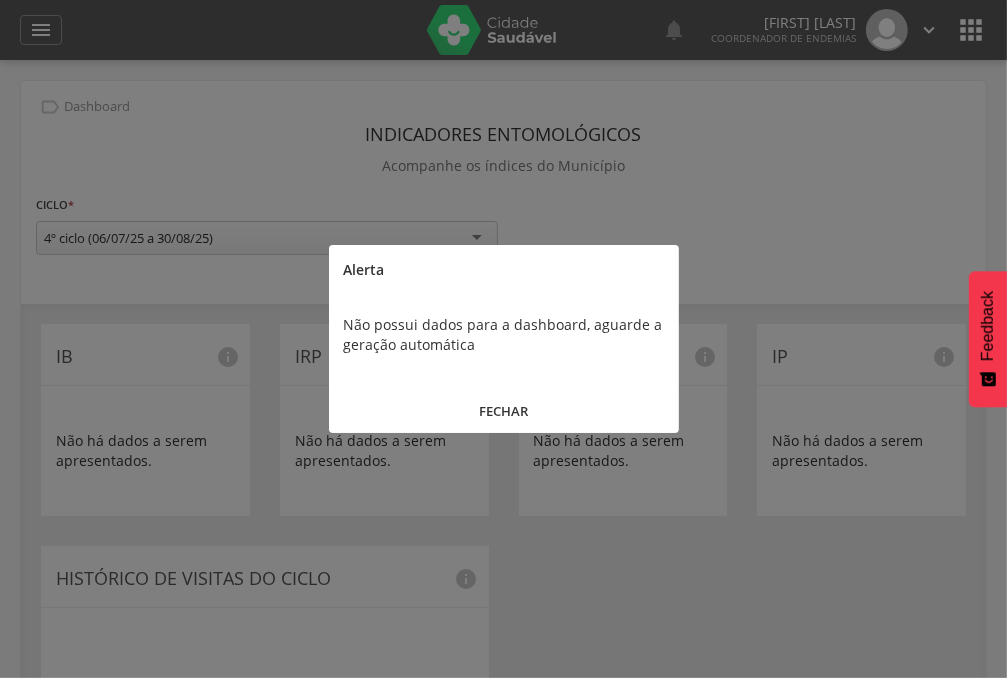 click on "FECHAR" at bounding box center (504, 411) 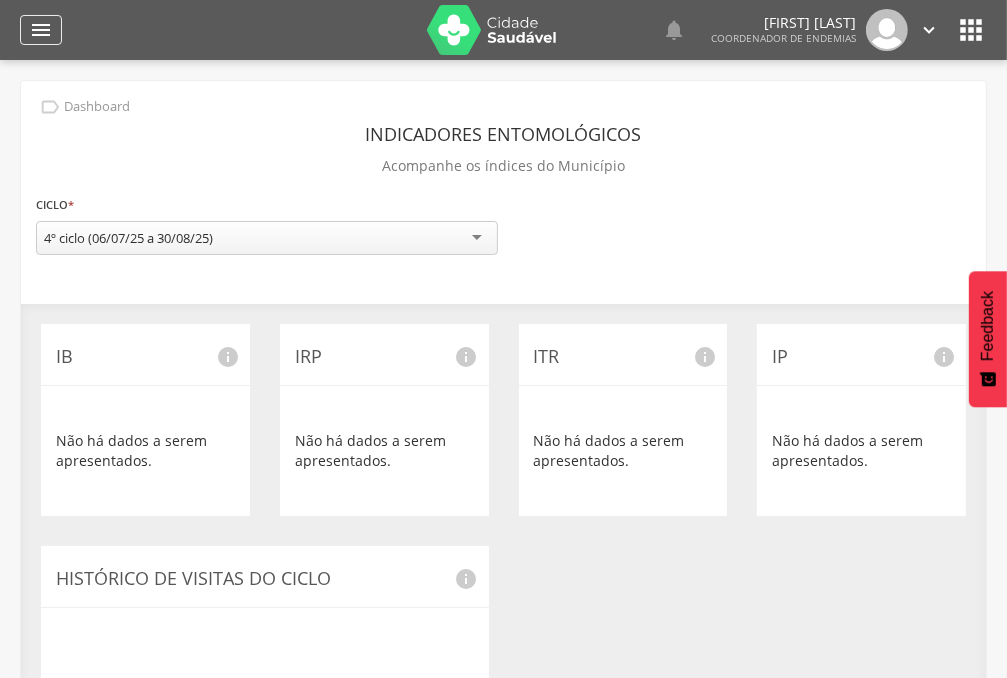 click on "" at bounding box center [41, 30] 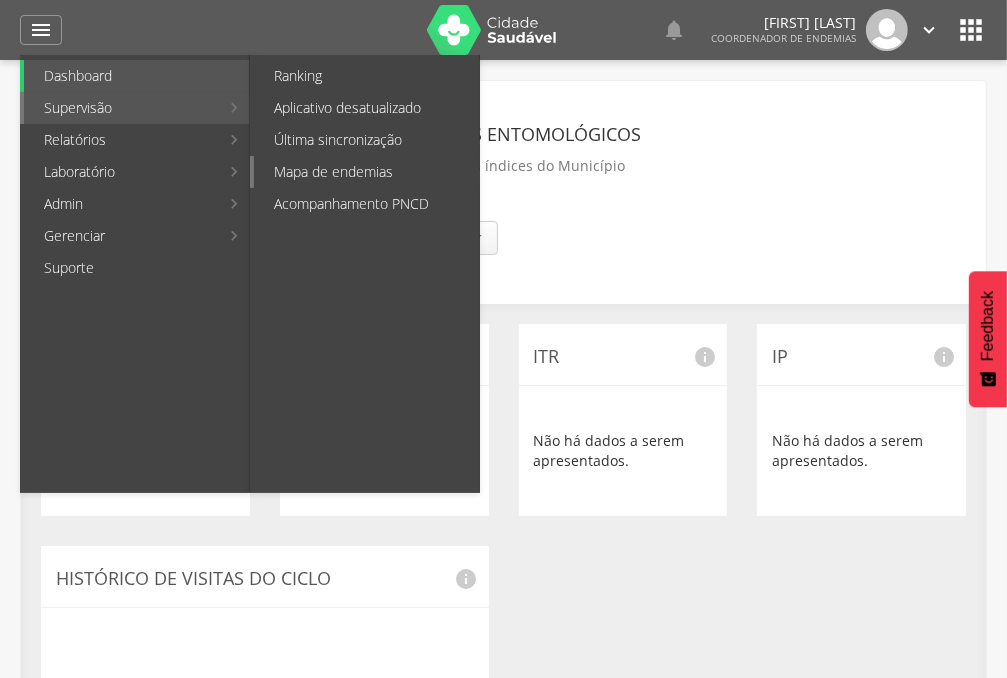click on "Mapa de endemias" at bounding box center [366, 172] 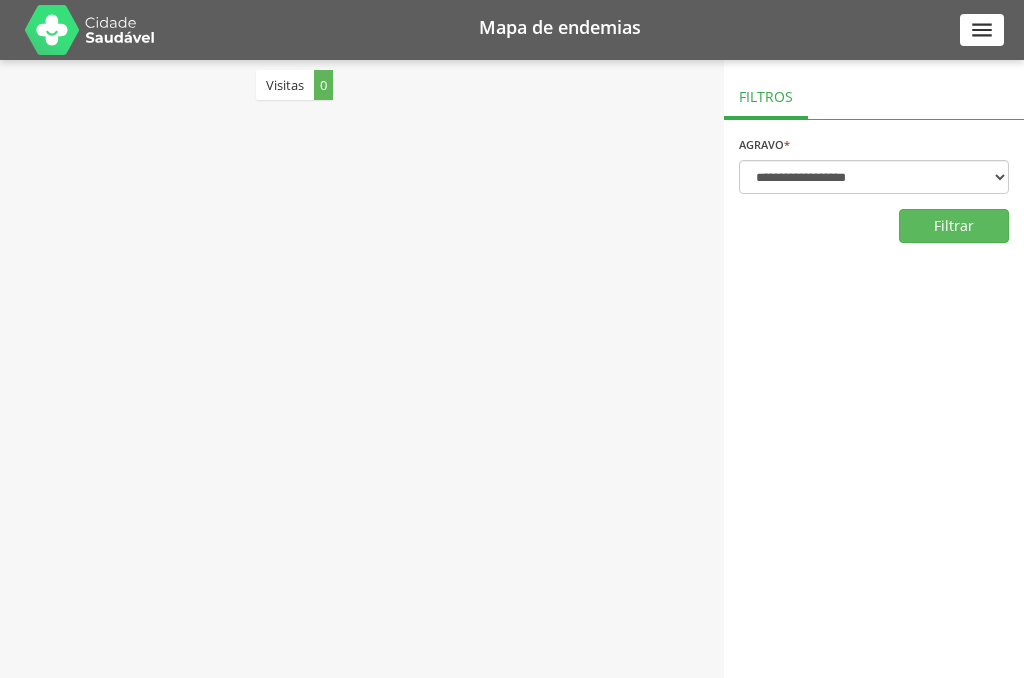 scroll, scrollTop: 0, scrollLeft: 0, axis: both 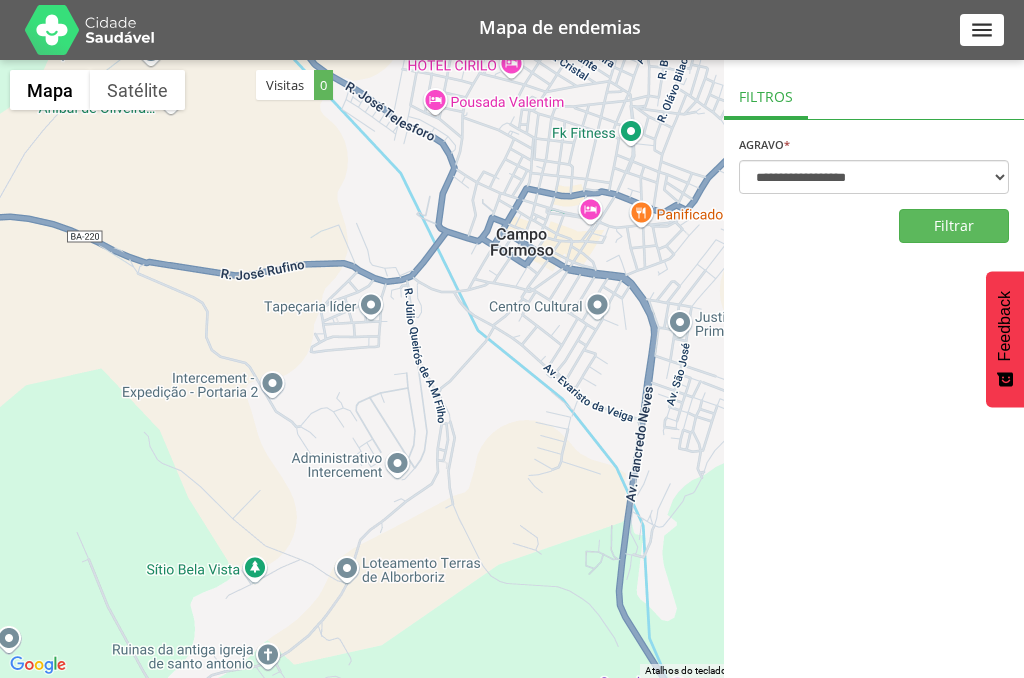 drag, startPoint x: 196, startPoint y: 344, endPoint x: 432, endPoint y: 345, distance: 236.00212 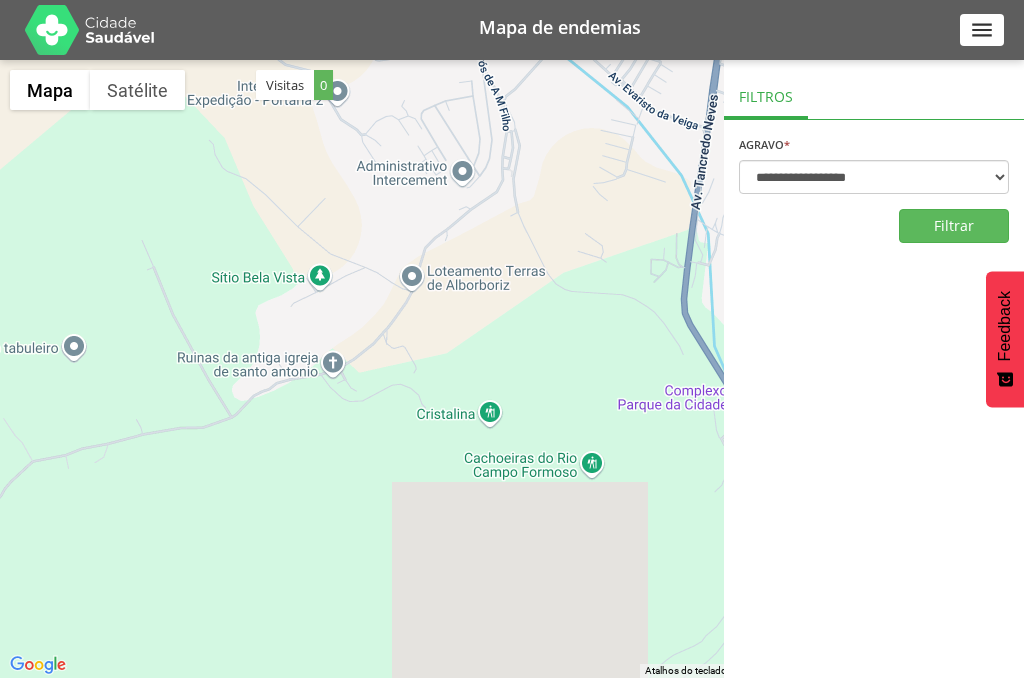 drag, startPoint x: 383, startPoint y: 463, endPoint x: 446, endPoint y: 166, distance: 303.6083 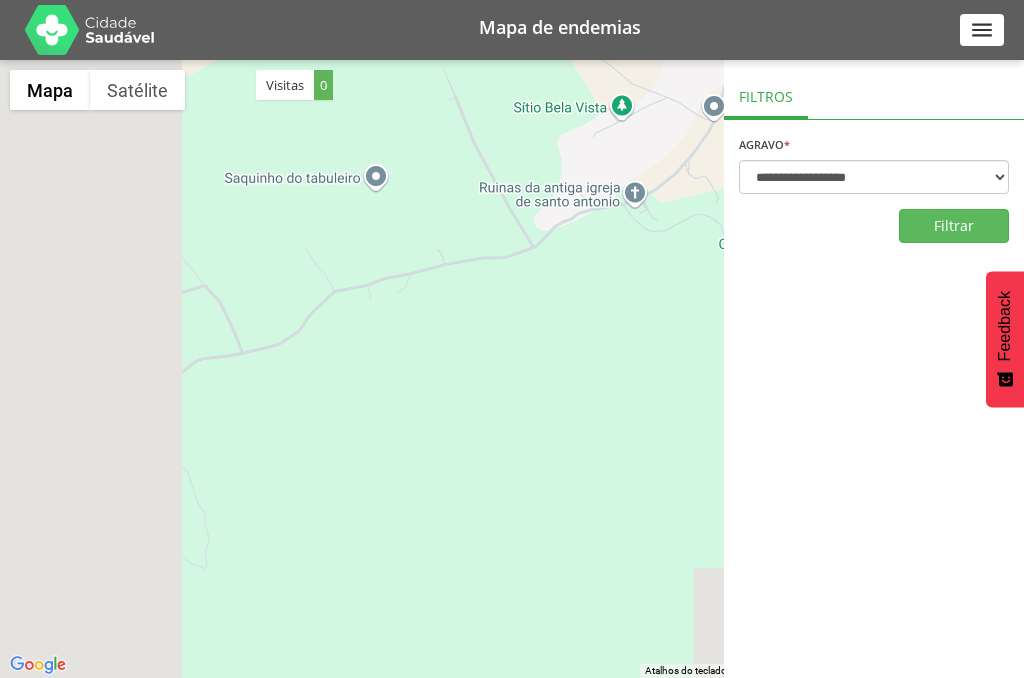 drag, startPoint x: 318, startPoint y: 494, endPoint x: 664, endPoint y: 324, distance: 385.50745 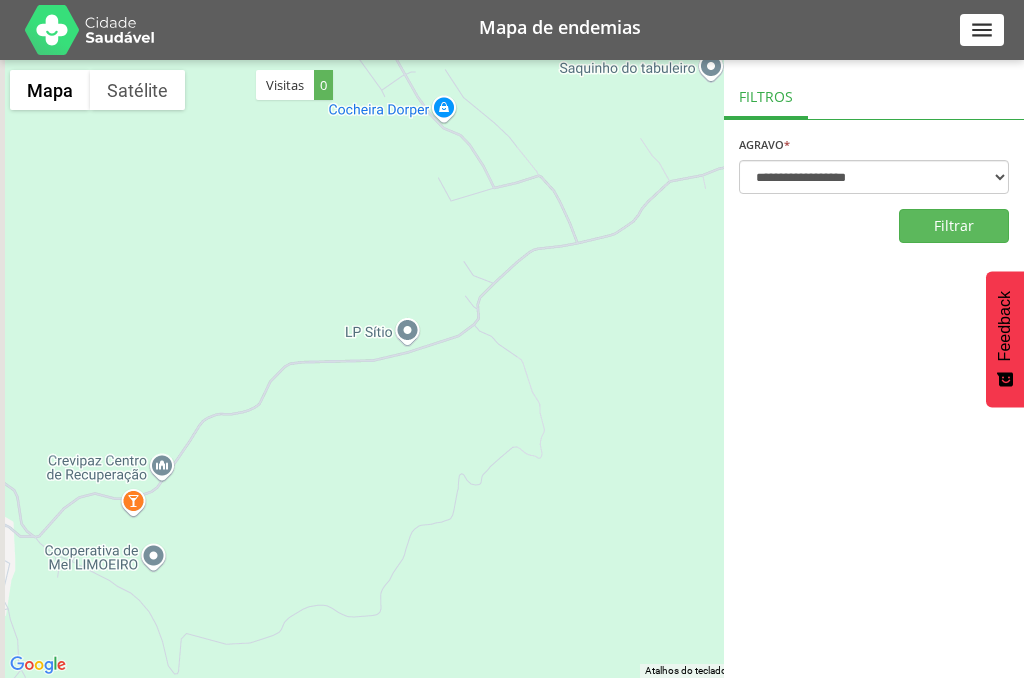 drag, startPoint x: 324, startPoint y: 448, endPoint x: 610, endPoint y: 338, distance: 306.42453 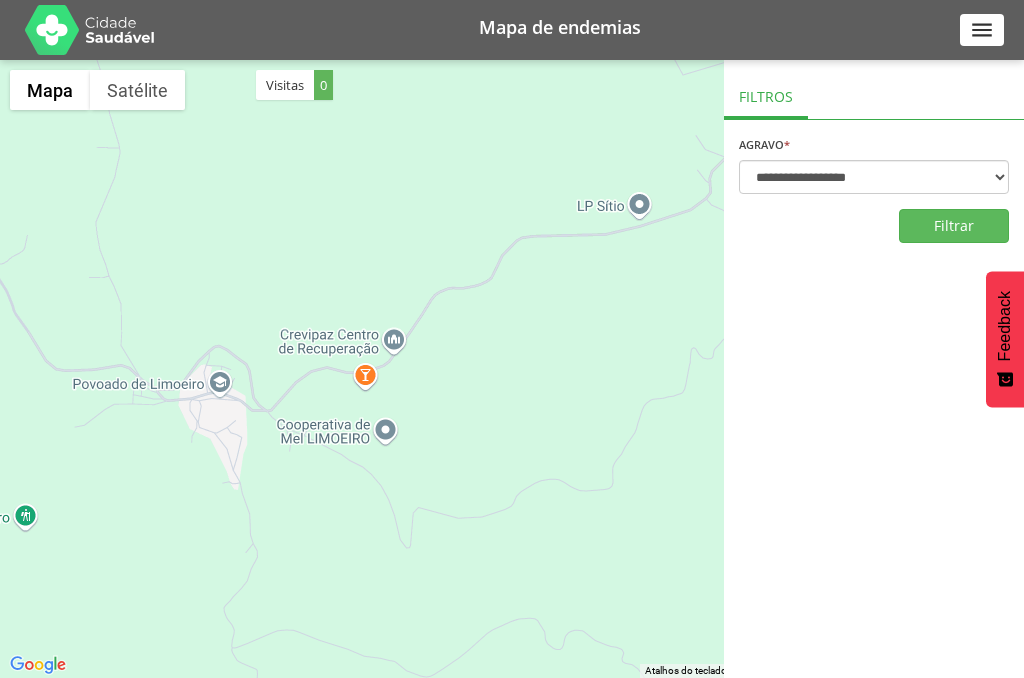 drag, startPoint x: 308, startPoint y: 492, endPoint x: 543, endPoint y: 363, distance: 268.07834 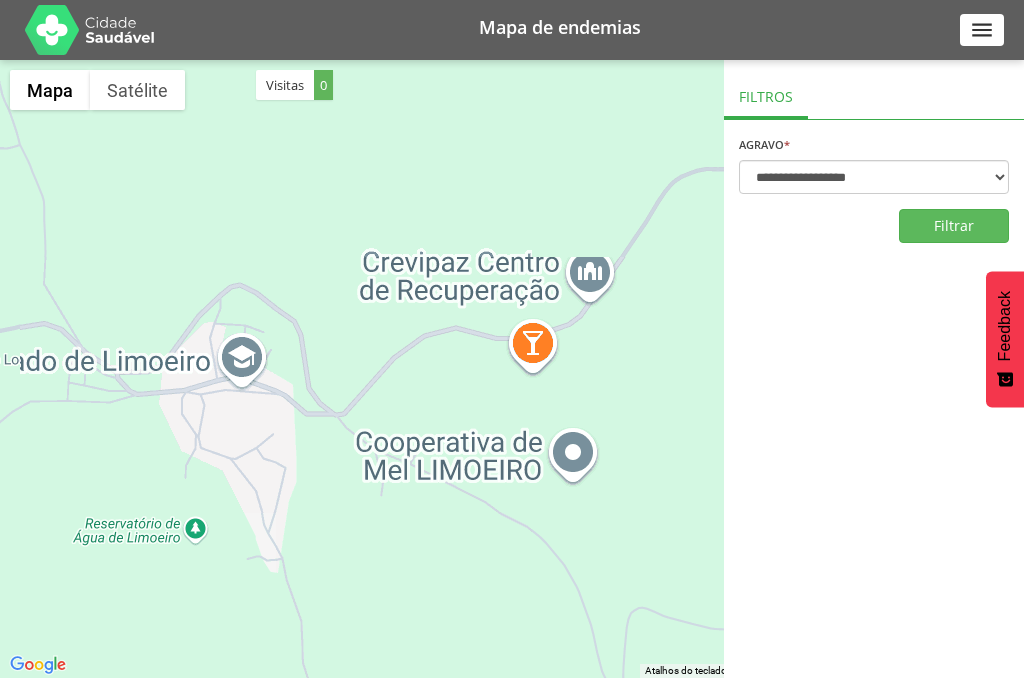 click at bounding box center [512, 369] 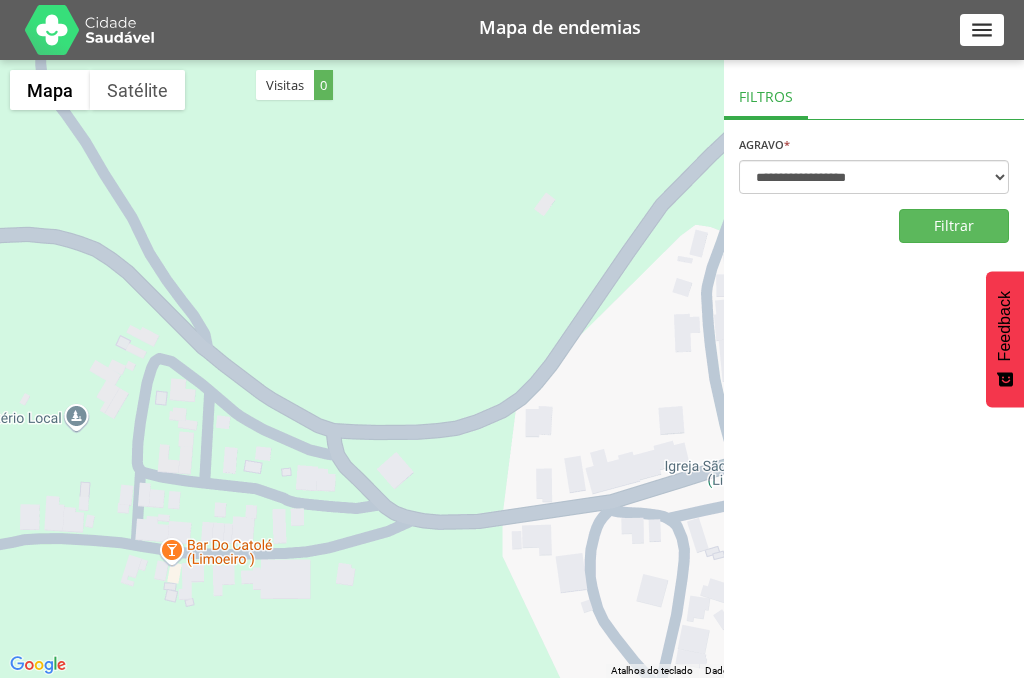 drag, startPoint x: 72, startPoint y: 338, endPoint x: 489, endPoint y: 547, distance: 466.444 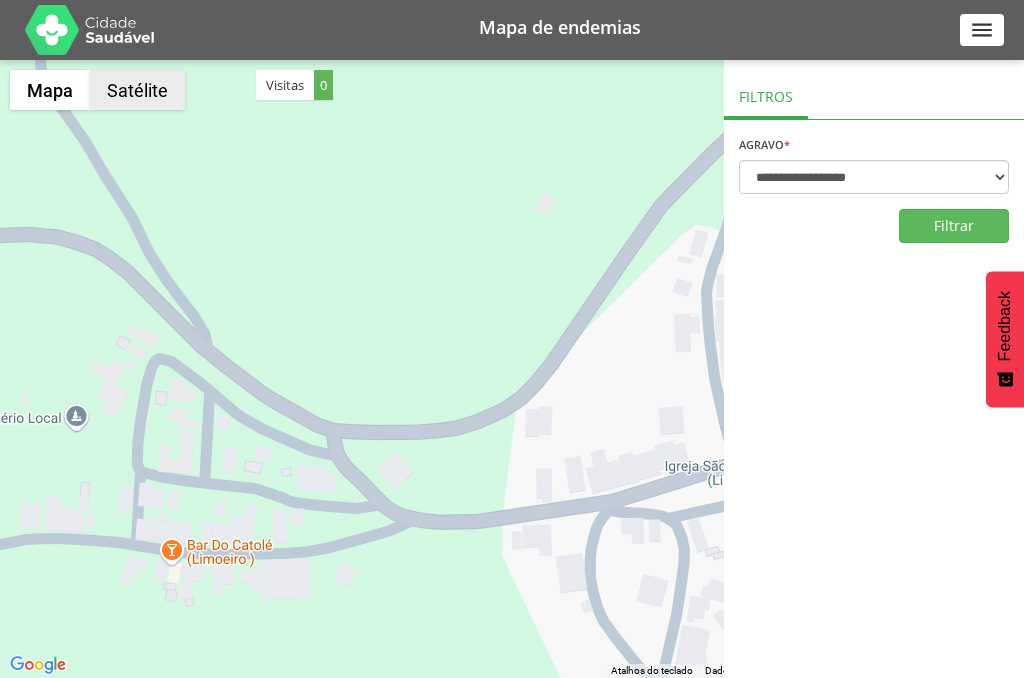 click on "Satélite" at bounding box center [137, 90] 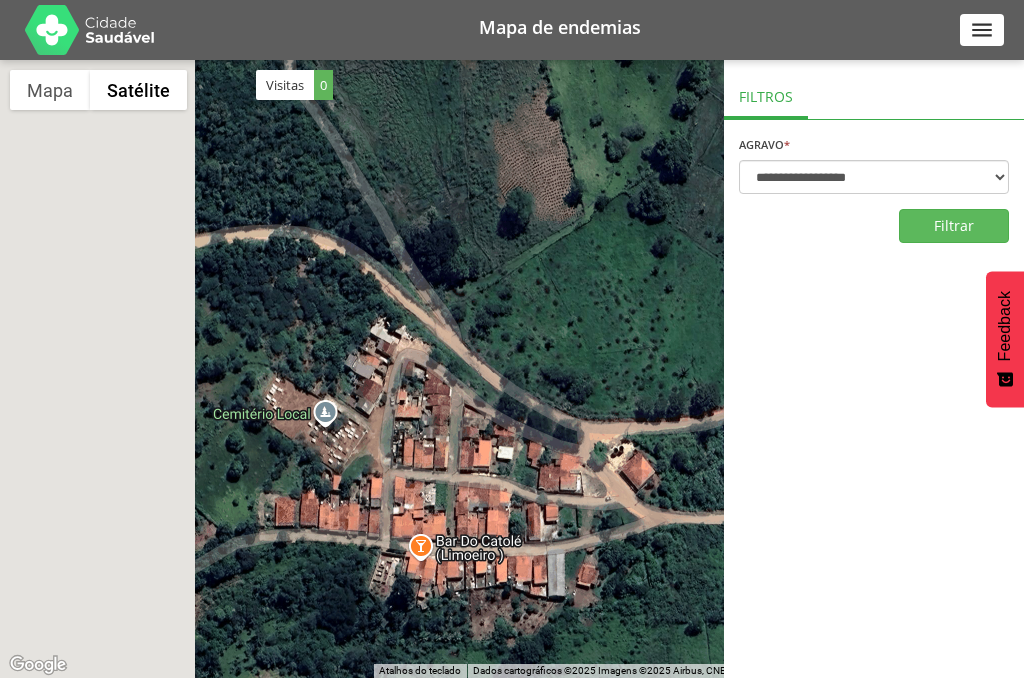 drag, startPoint x: 87, startPoint y: 480, endPoint x: 339, endPoint y: 478, distance: 252.00793 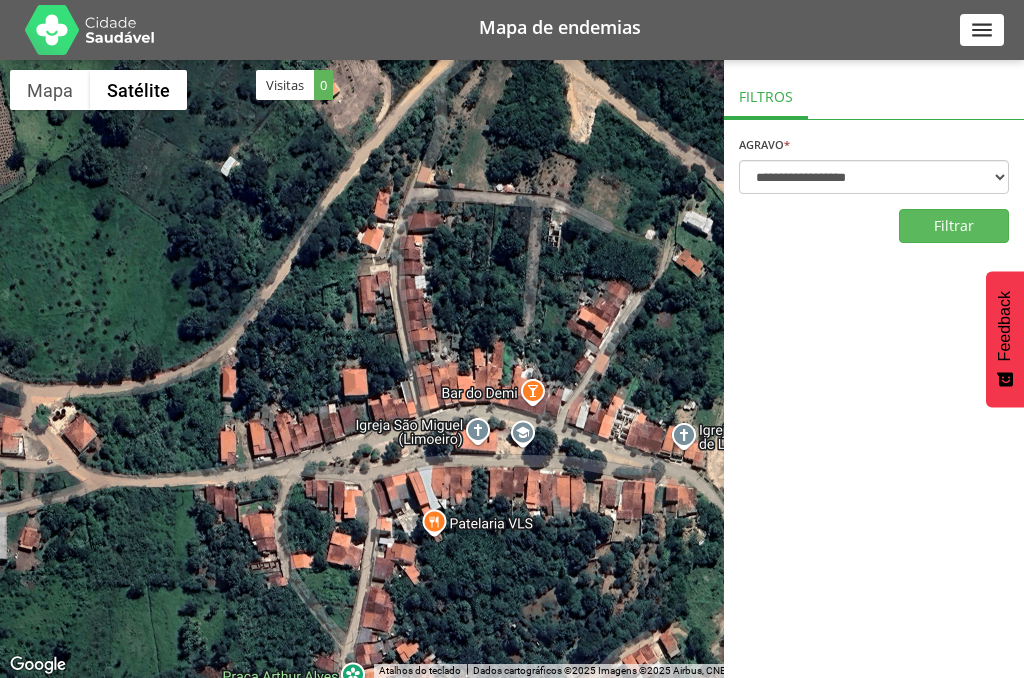 drag, startPoint x: 664, startPoint y: 524, endPoint x: 107, endPoint y: 465, distance: 560.1161 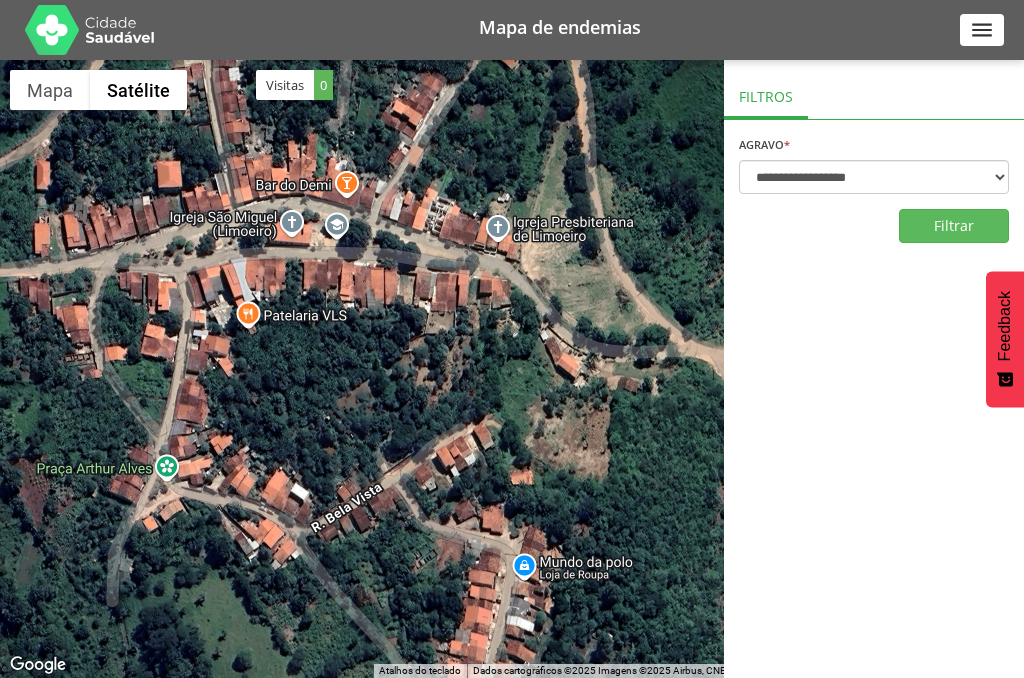 drag, startPoint x: 571, startPoint y: 532, endPoint x: 384, endPoint y: 346, distance: 263.75177 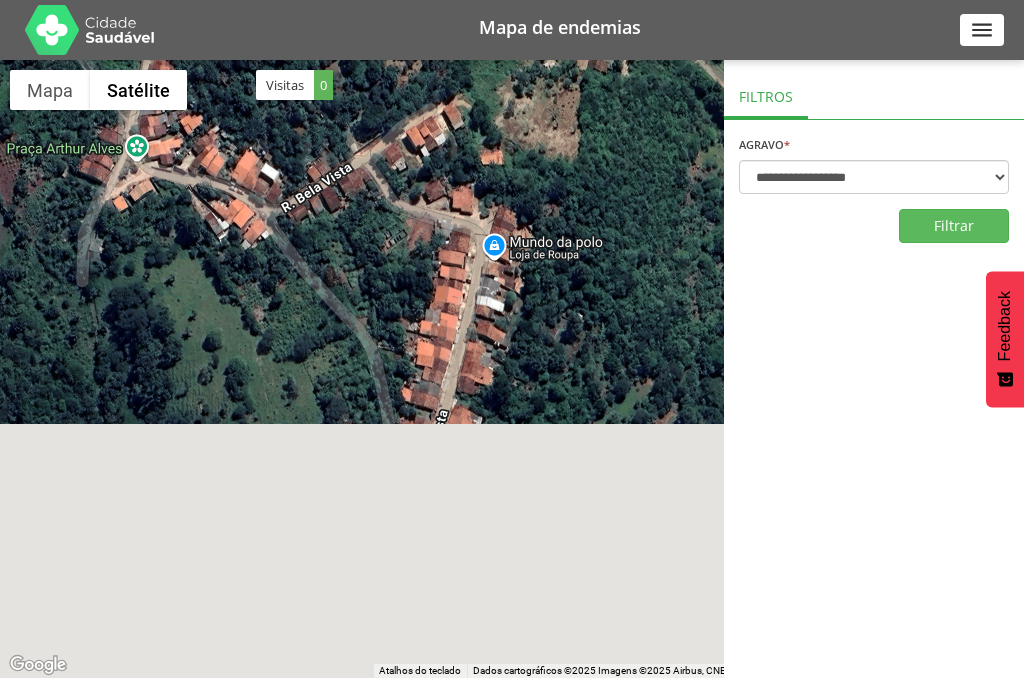 drag, startPoint x: 417, startPoint y: 531, endPoint x: 388, endPoint y: 204, distance: 328.28342 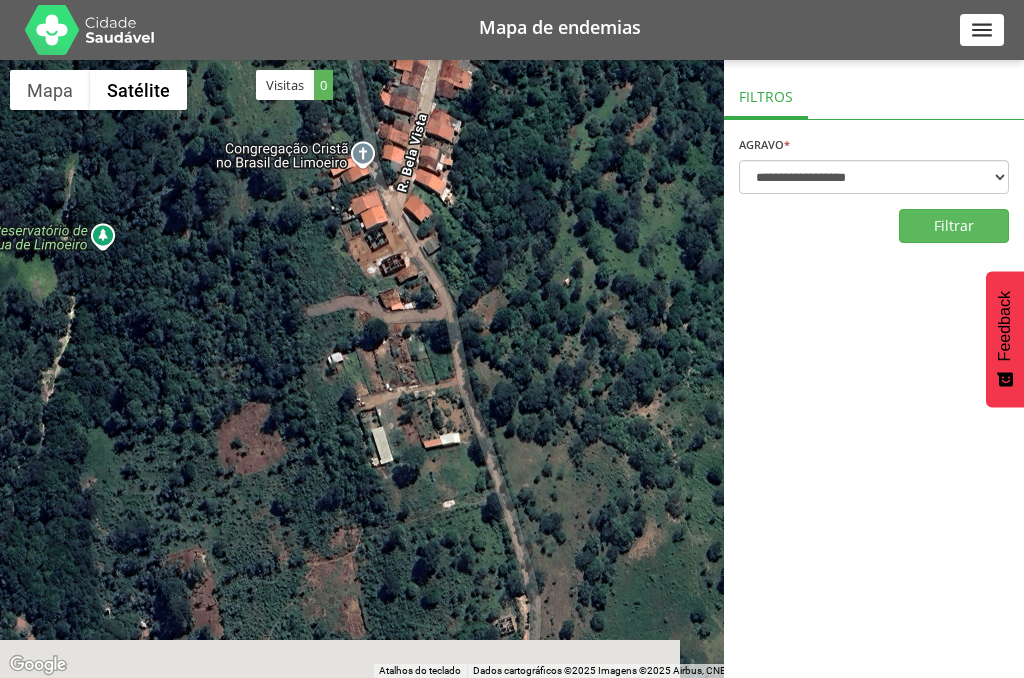 drag, startPoint x: 420, startPoint y: 339, endPoint x: 395, endPoint y: 45, distance: 295.061 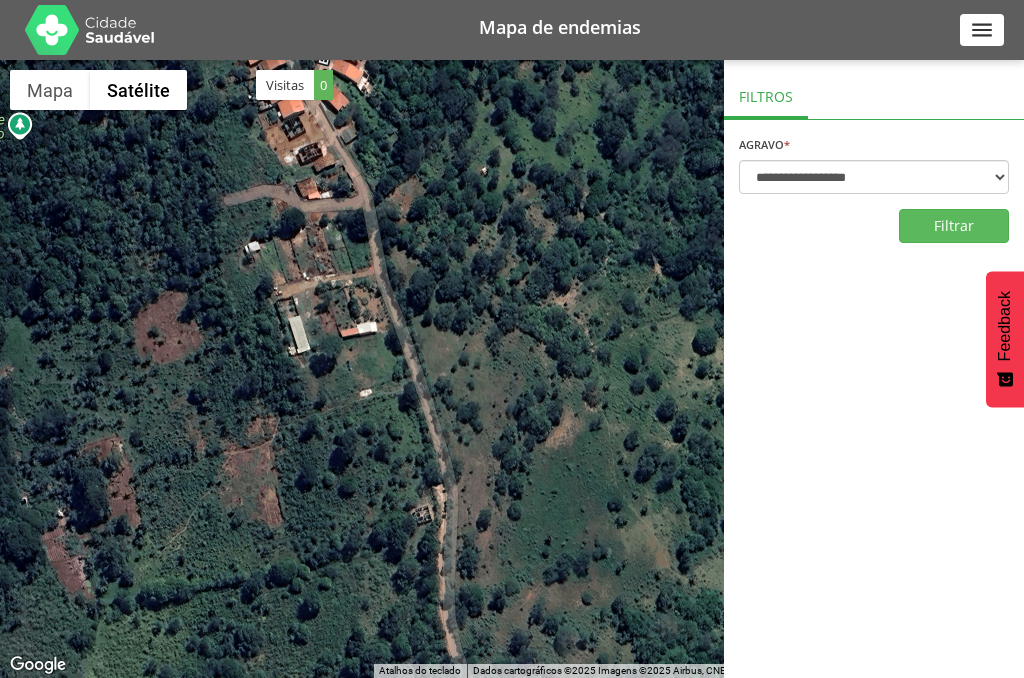 drag, startPoint x: 376, startPoint y: 198, endPoint x: 275, endPoint y: 26, distance: 199.46178 